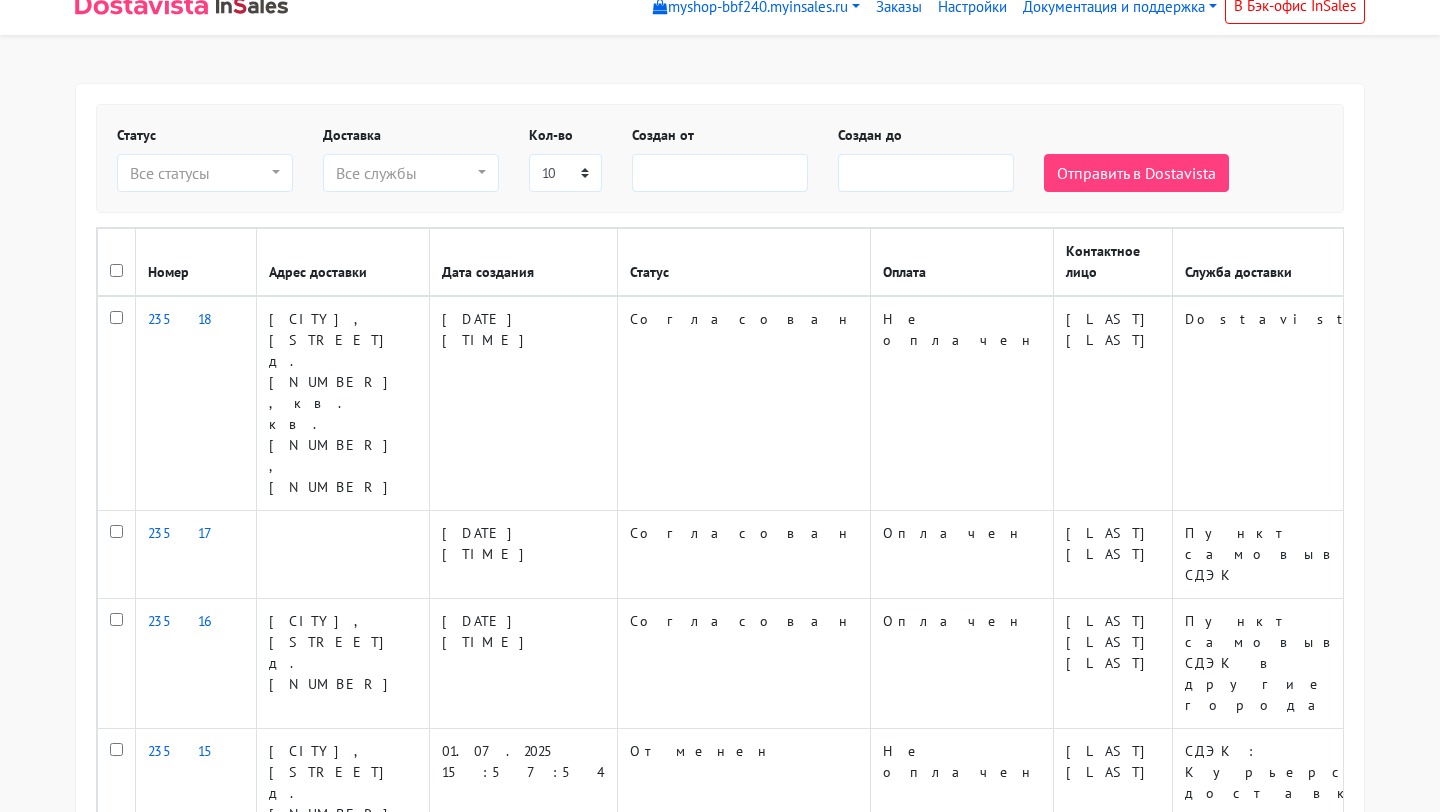 scroll, scrollTop: 0, scrollLeft: 0, axis: both 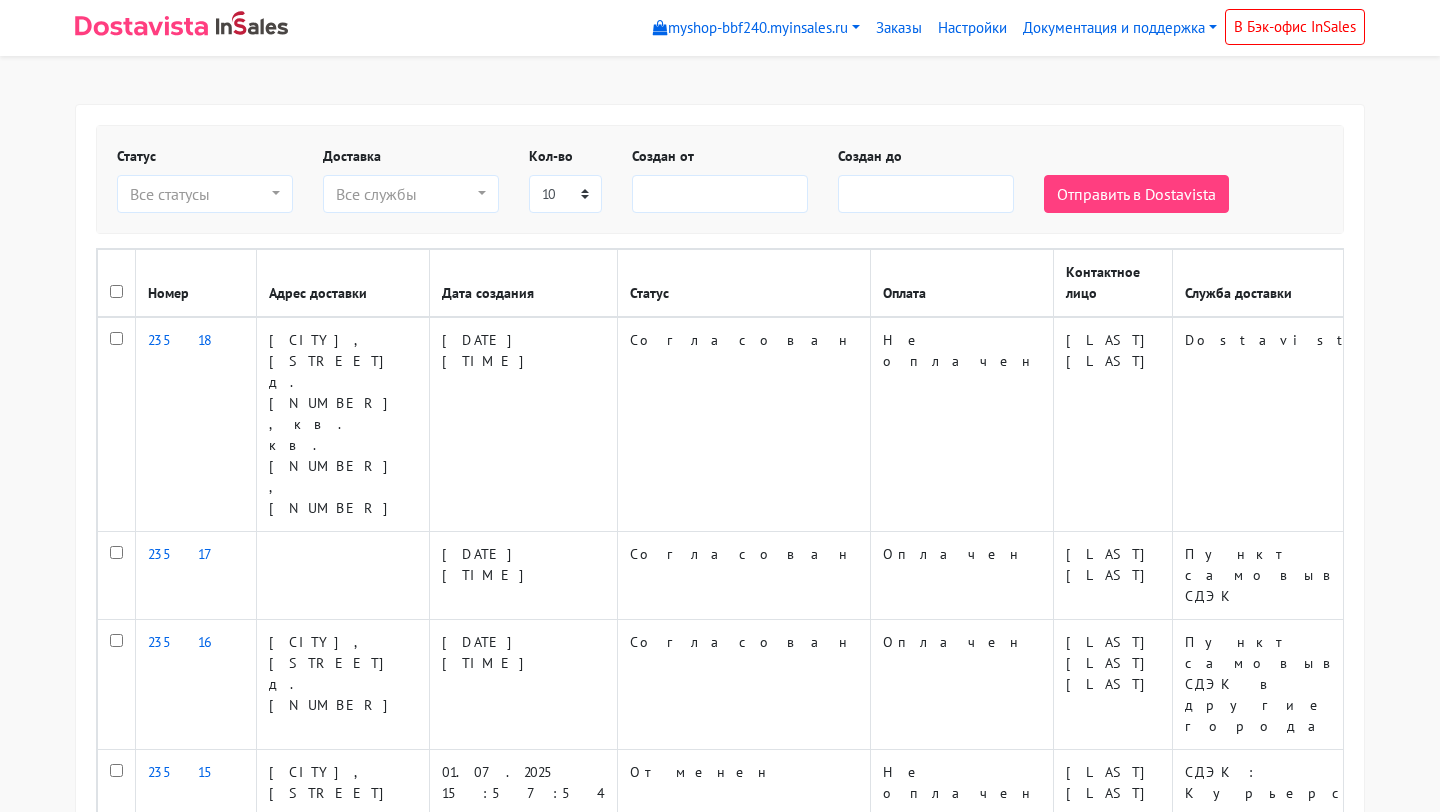 click on "Статус
Новый
В обработке
Согласован
Упакован
Отгружен
Готов к выдаче
Доставлен
Возвращается
Отменен" at bounding box center (720, 910) 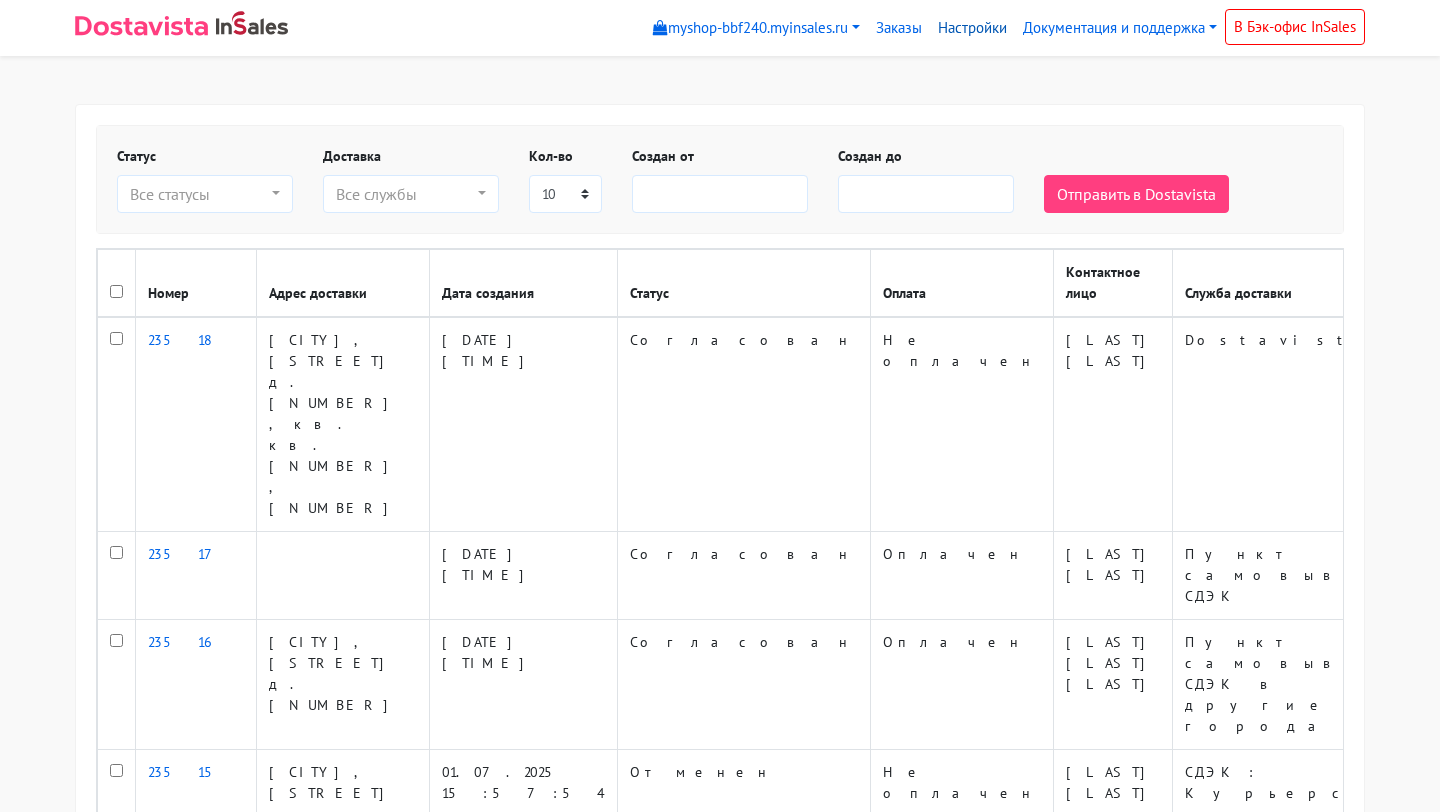 click on "Настройки" at bounding box center [972, 28] 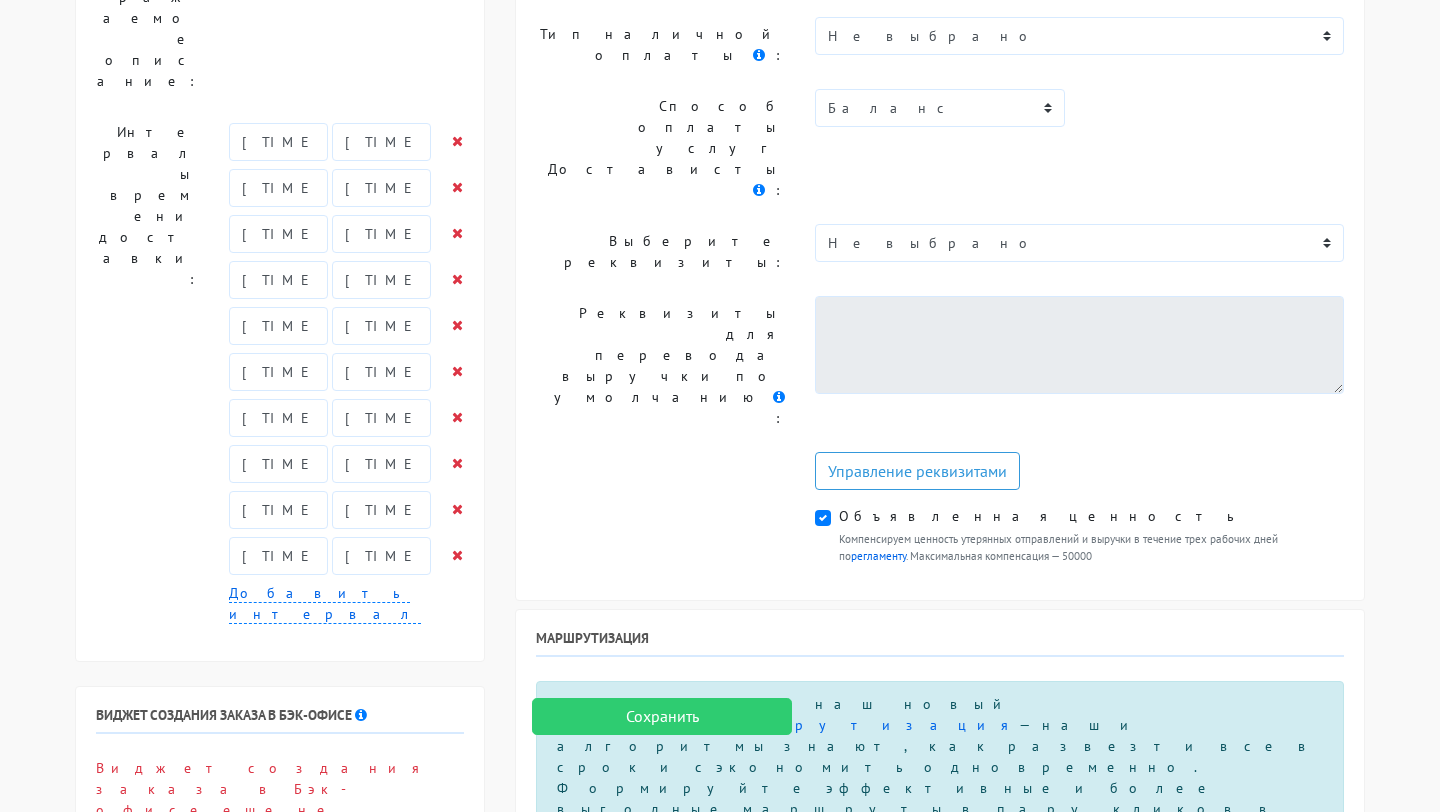 scroll, scrollTop: 880, scrollLeft: 0, axis: vertical 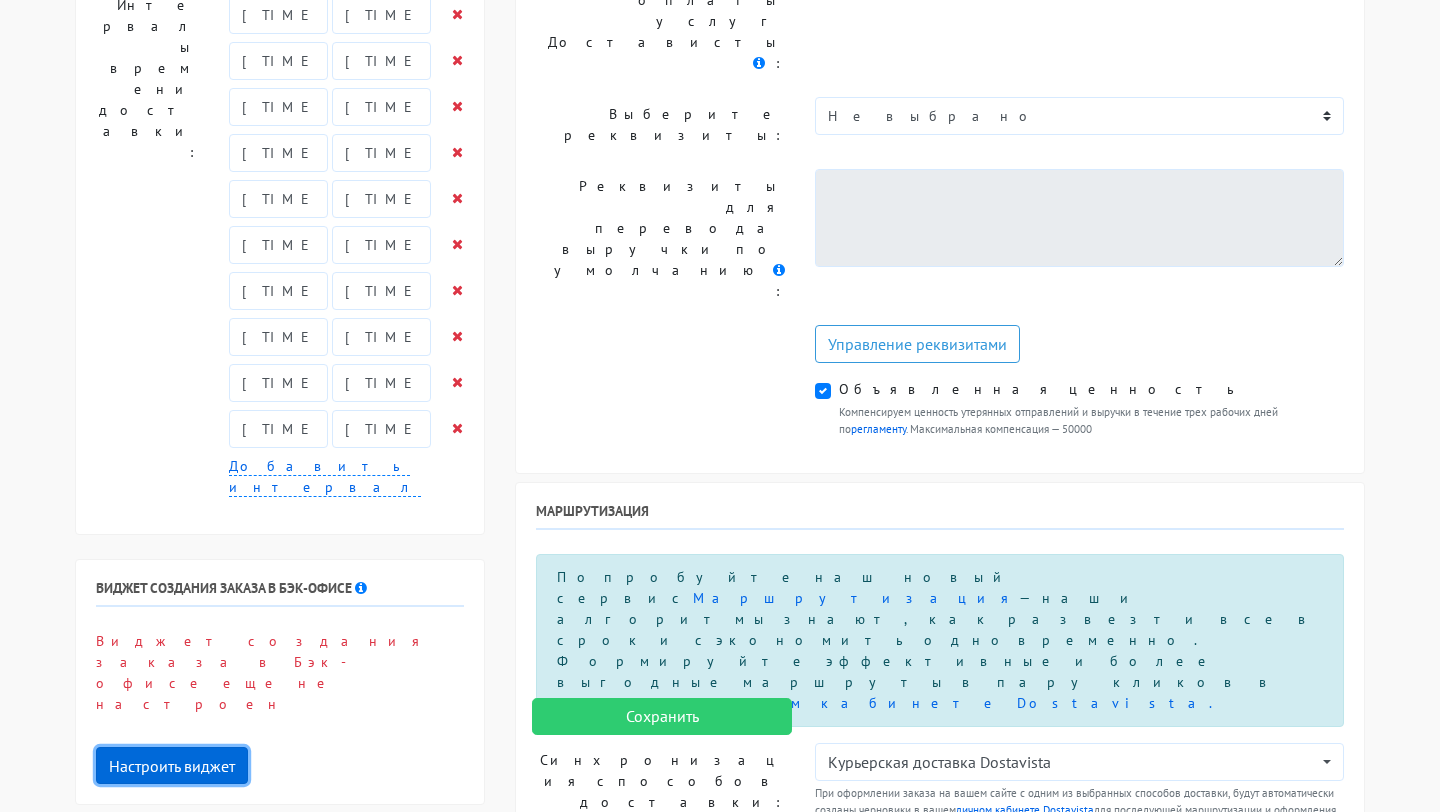 click on "Настроить виджет" at bounding box center [172, 766] 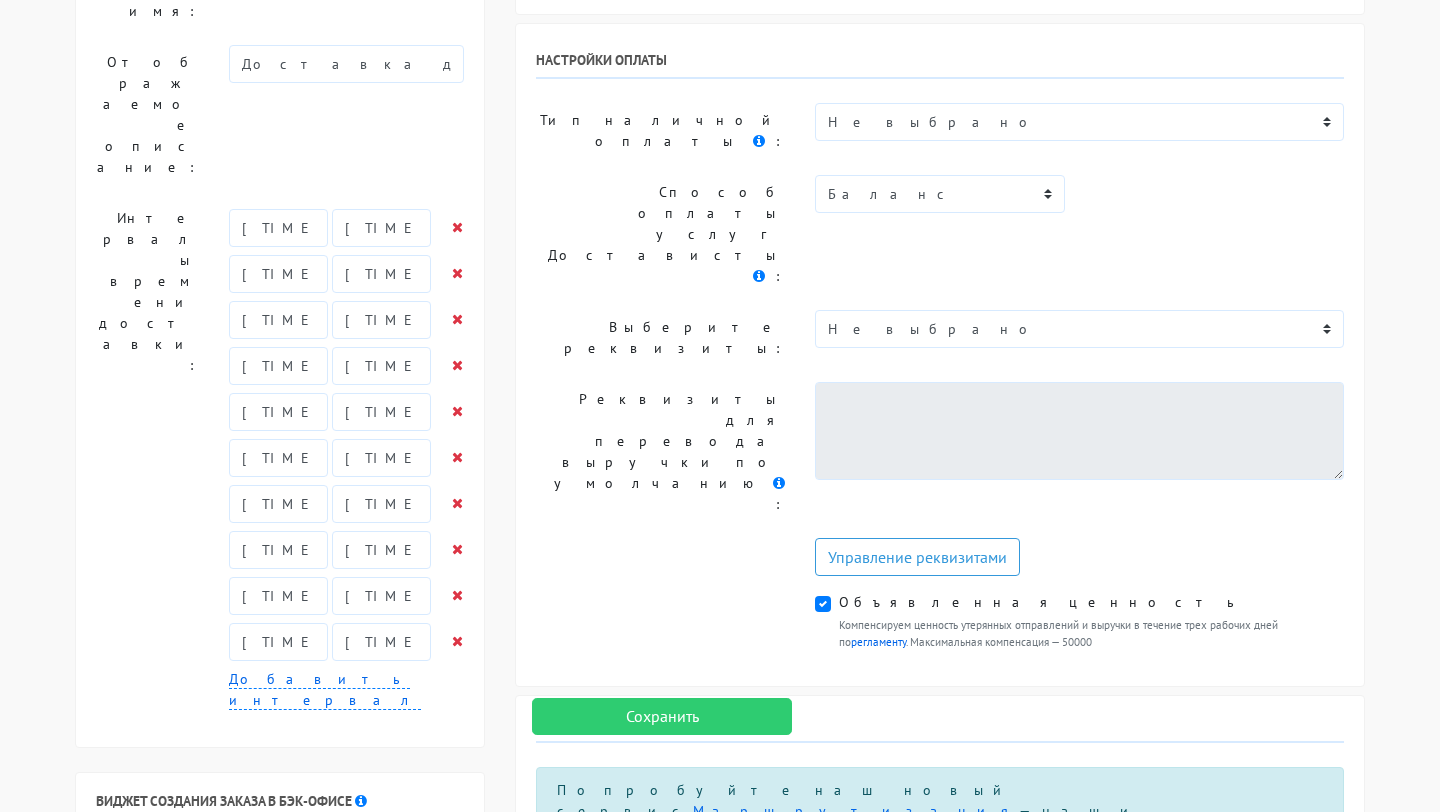 scroll, scrollTop: 0, scrollLeft: 0, axis: both 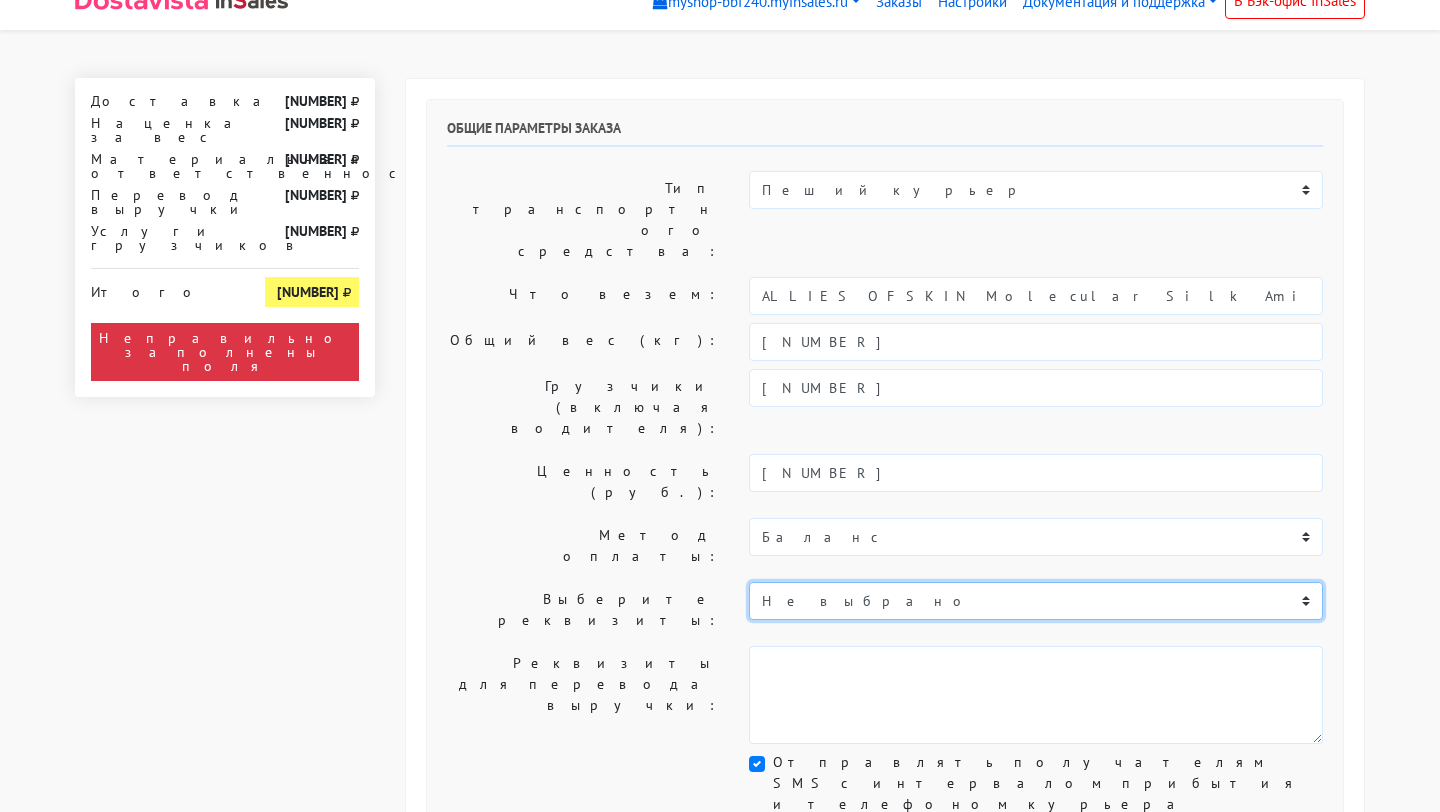 click on "Не выбрано" at bounding box center [1036, 601] 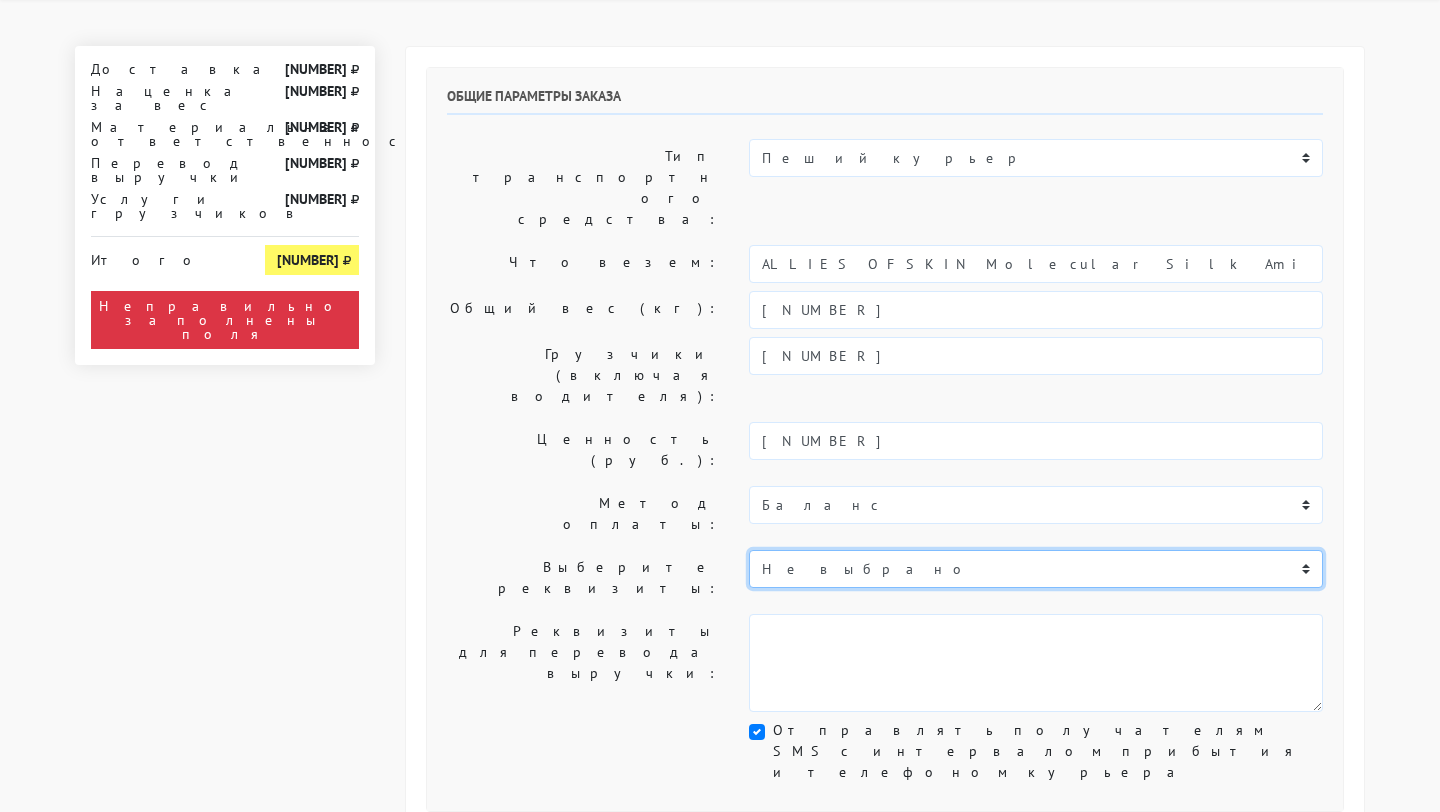 scroll, scrollTop: 62, scrollLeft: 0, axis: vertical 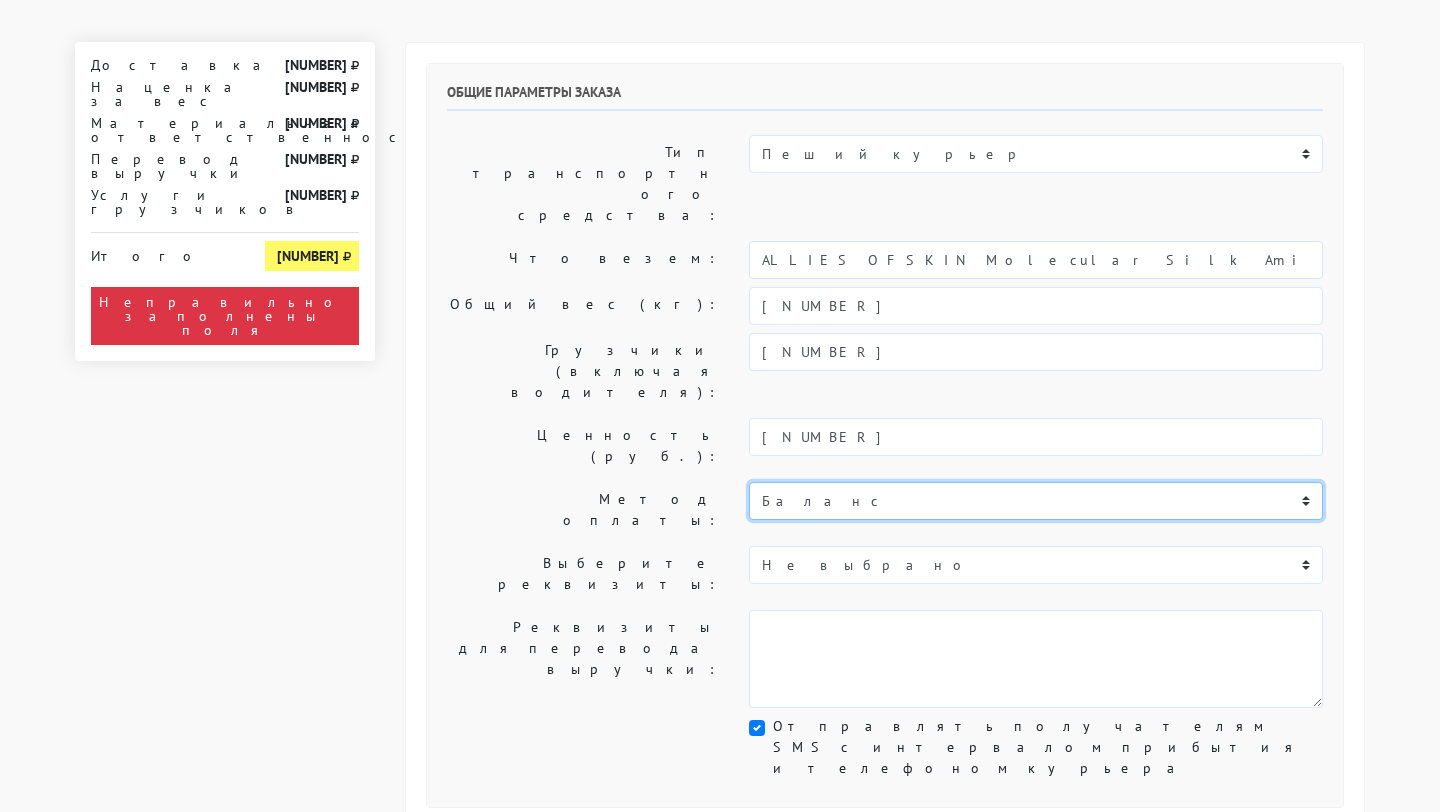 click on "Баланс" at bounding box center [1036, 501] 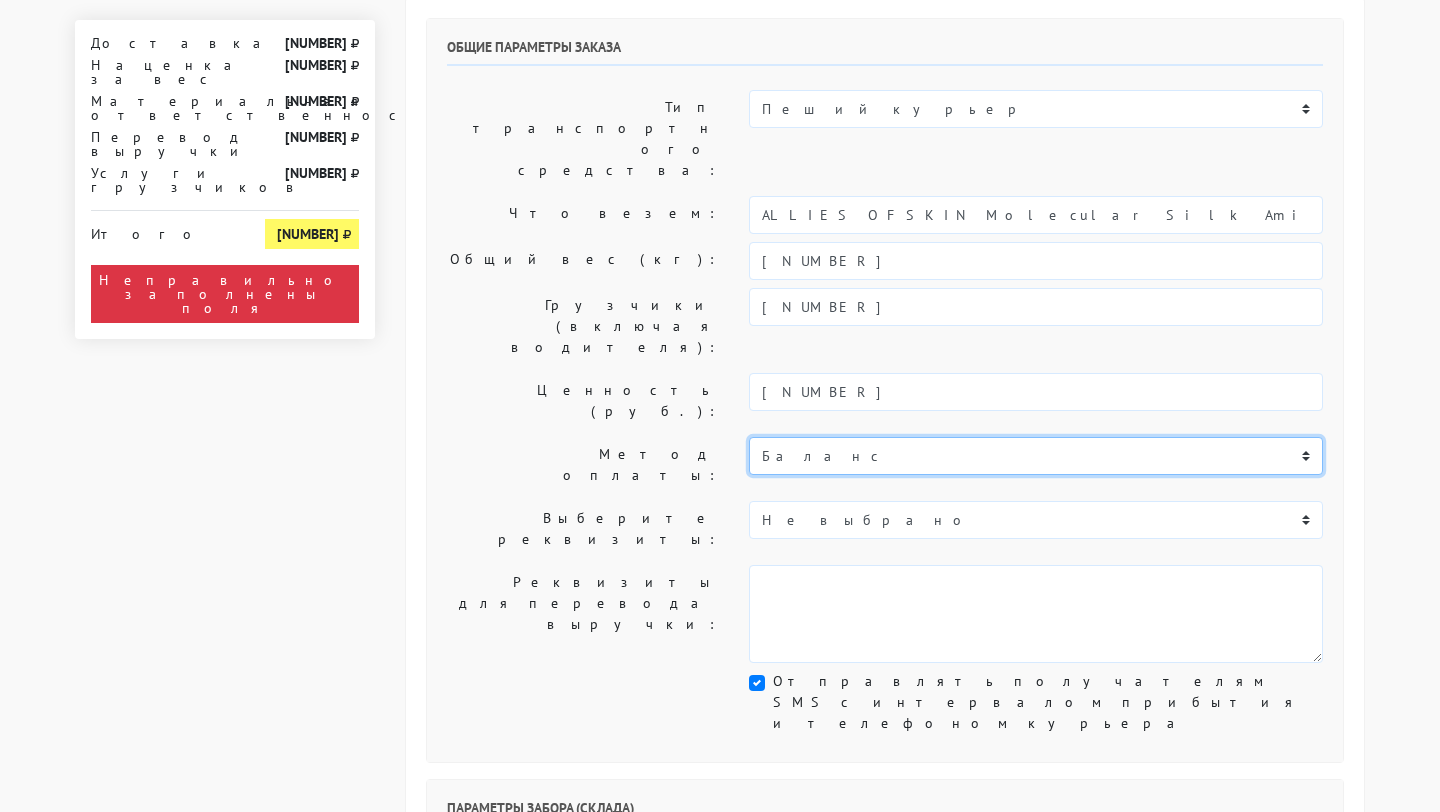 scroll, scrollTop: 141, scrollLeft: 0, axis: vertical 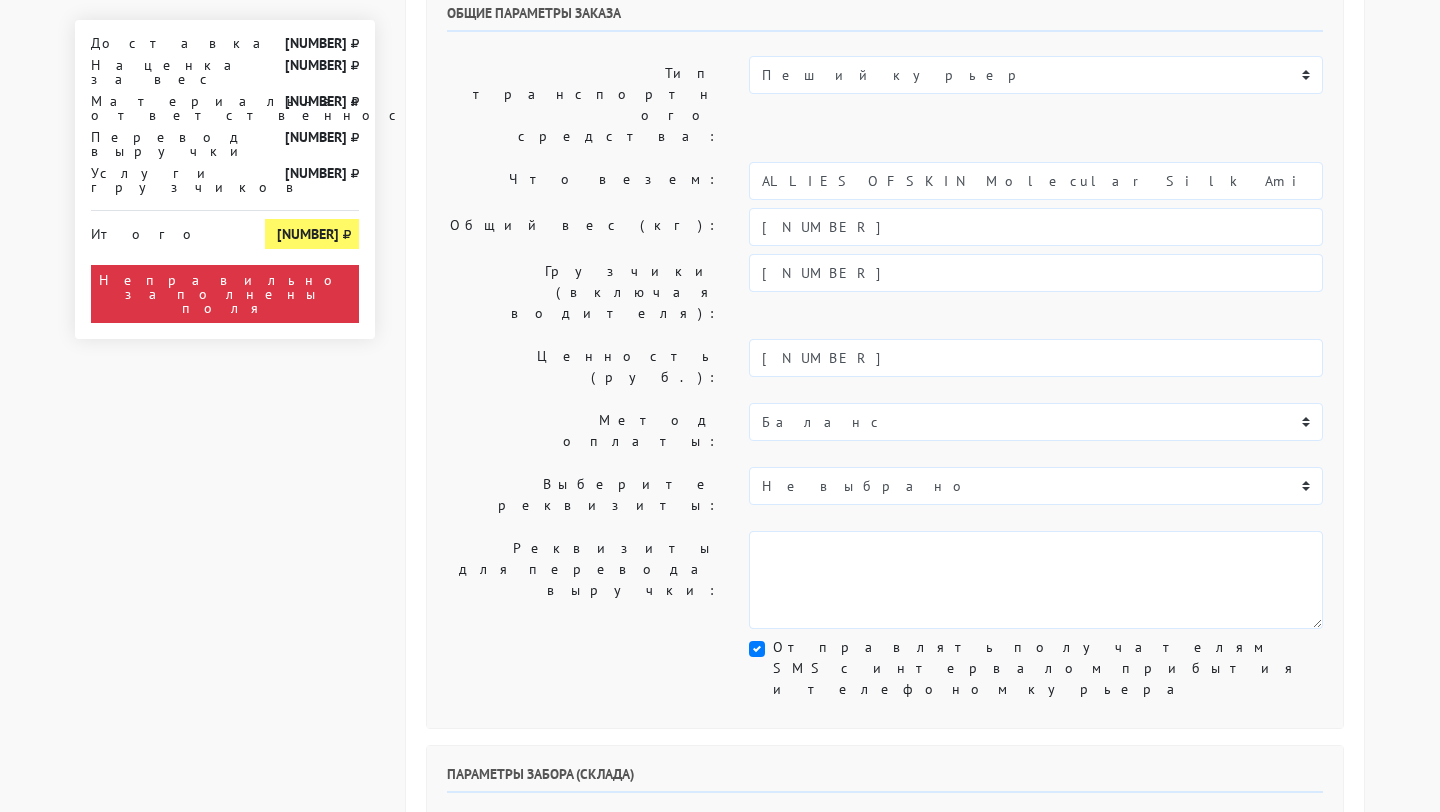 click on "Отправлять получателям SMS с интервалом прибытия и телефоном курьера" at bounding box center (1048, 668) 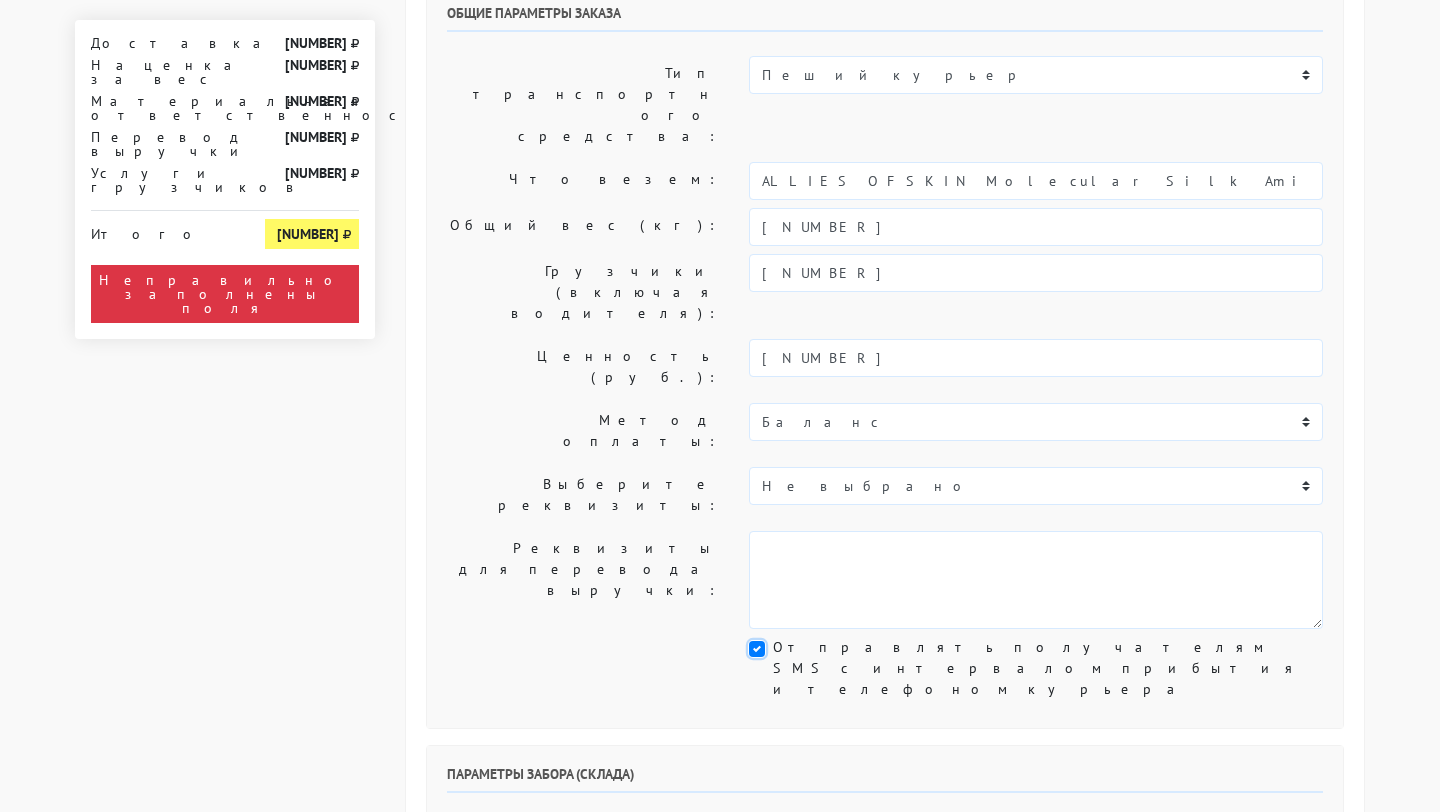 click on "Отправлять получателям SMS с интервалом прибытия и телефоном курьера" at bounding box center (779, 643) 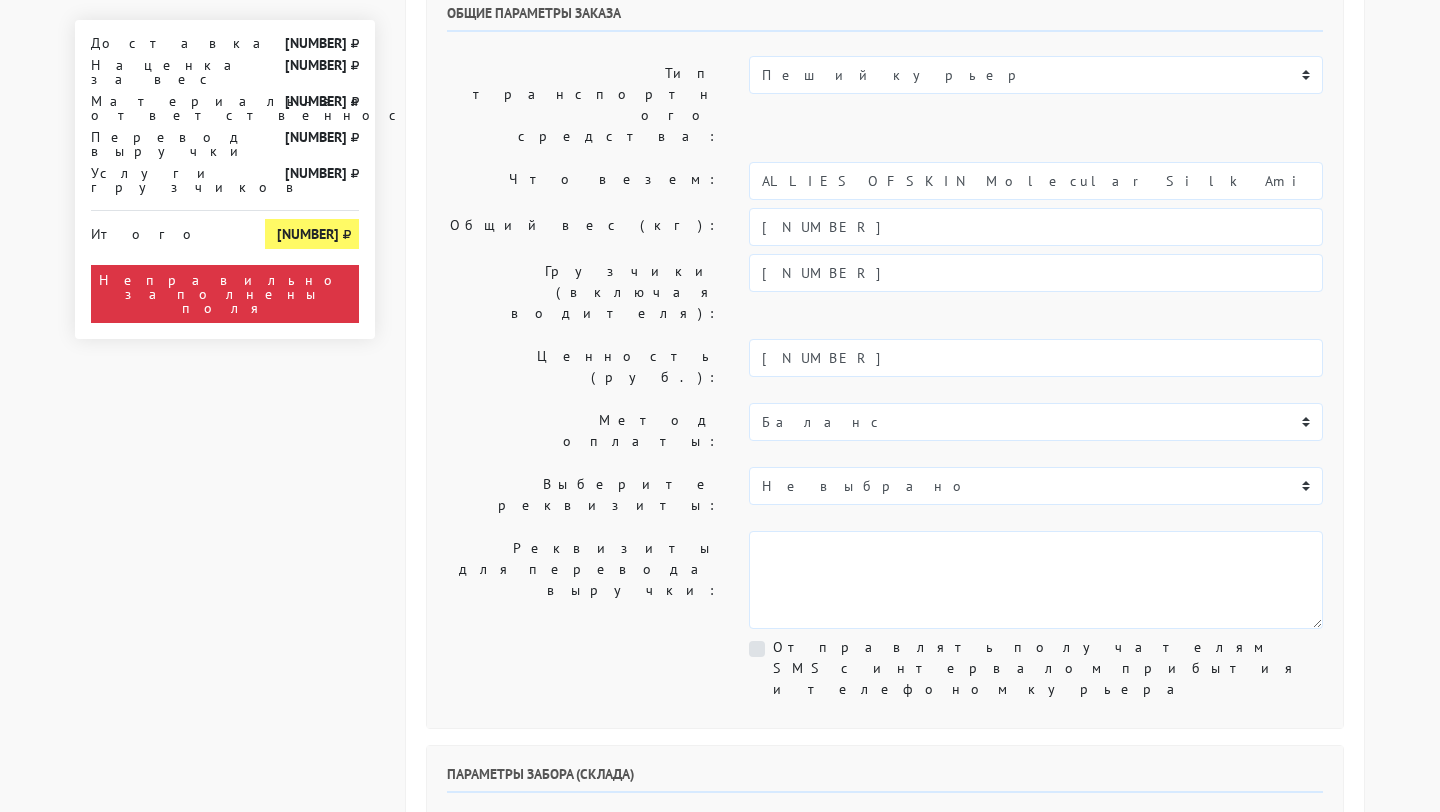 click on "Отправлять получателям SMS с интервалом прибытия и телефоном курьера" at bounding box center (1048, 668) 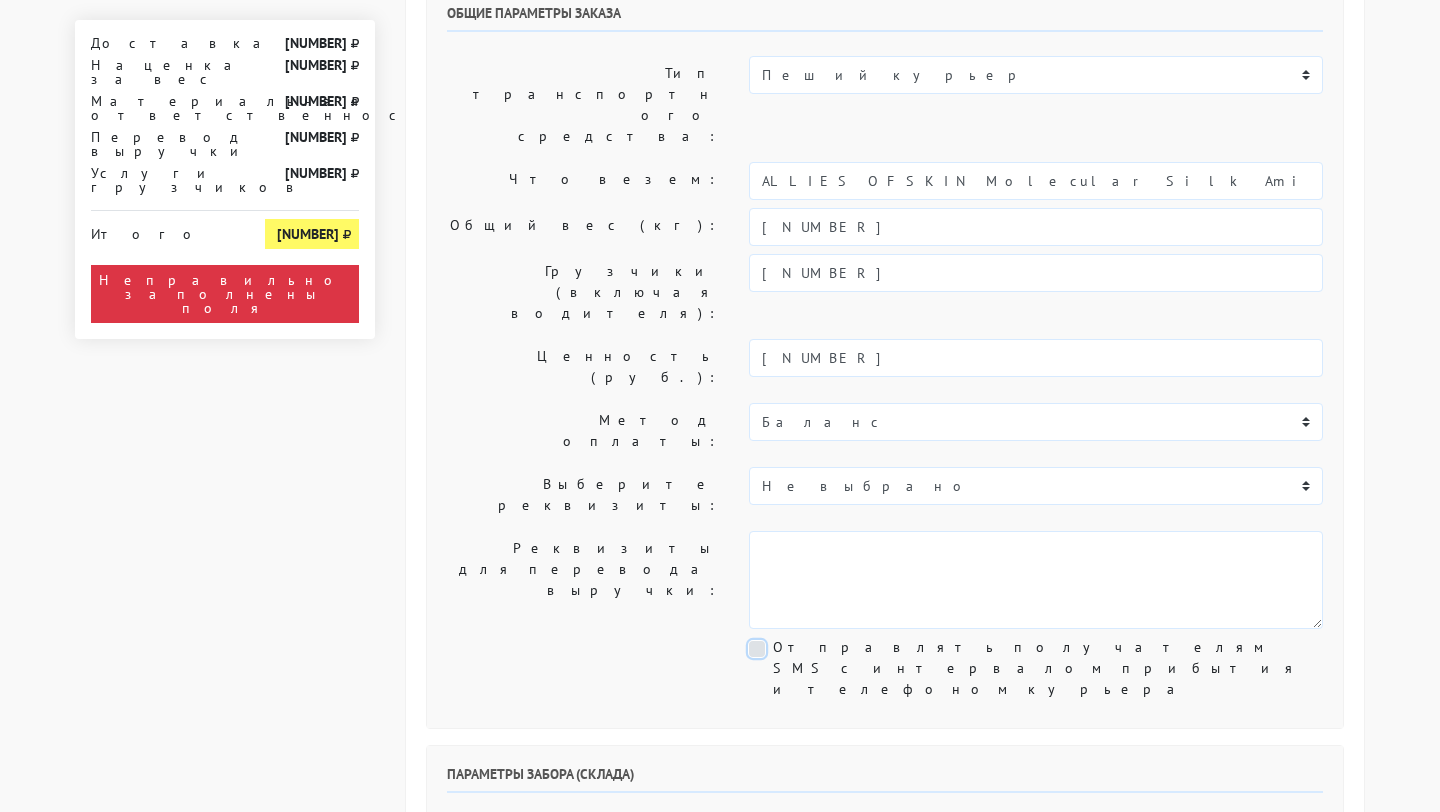 click on "Отправлять получателям SMS с интервалом прибытия и телефоном курьера" at bounding box center (779, 643) 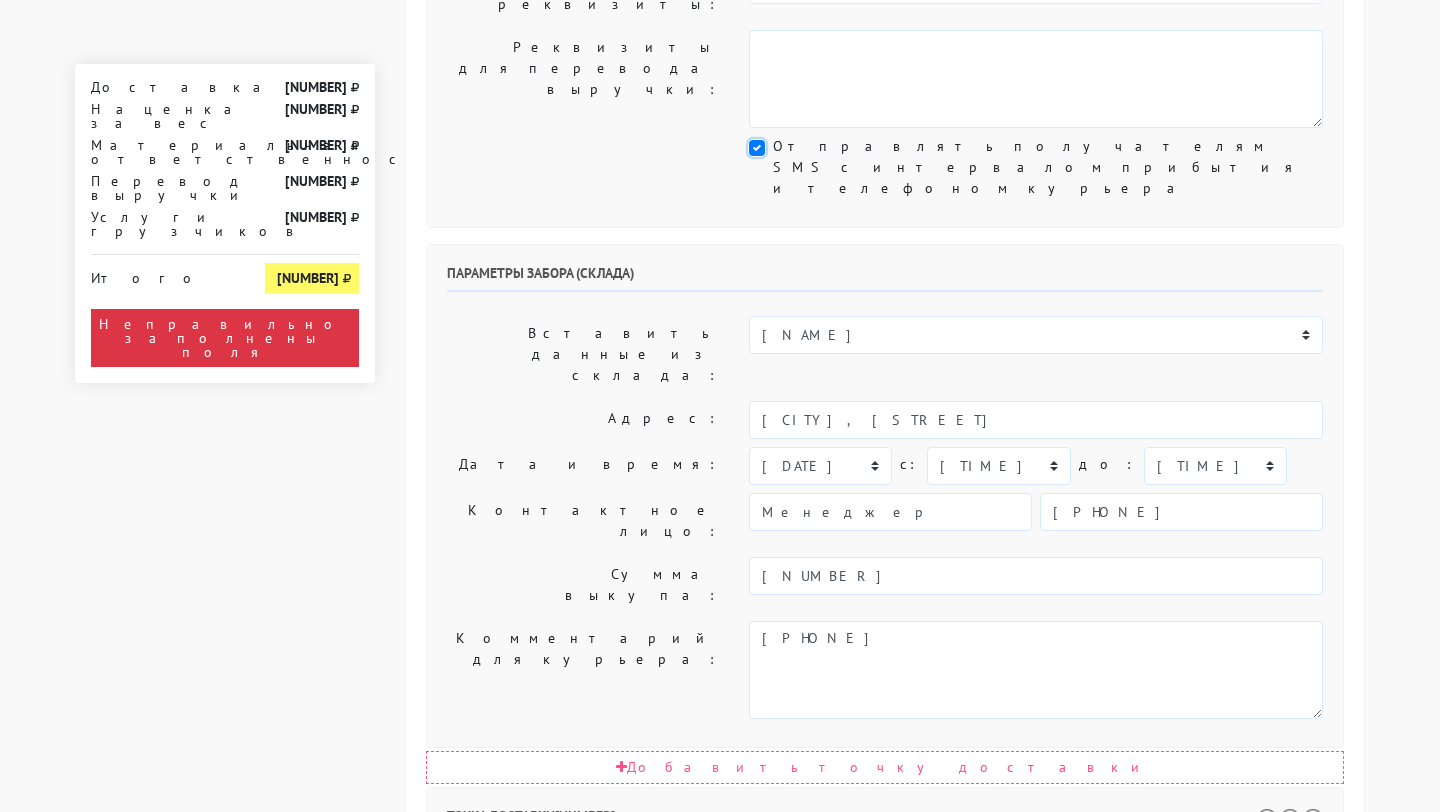 scroll, scrollTop: 631, scrollLeft: 0, axis: vertical 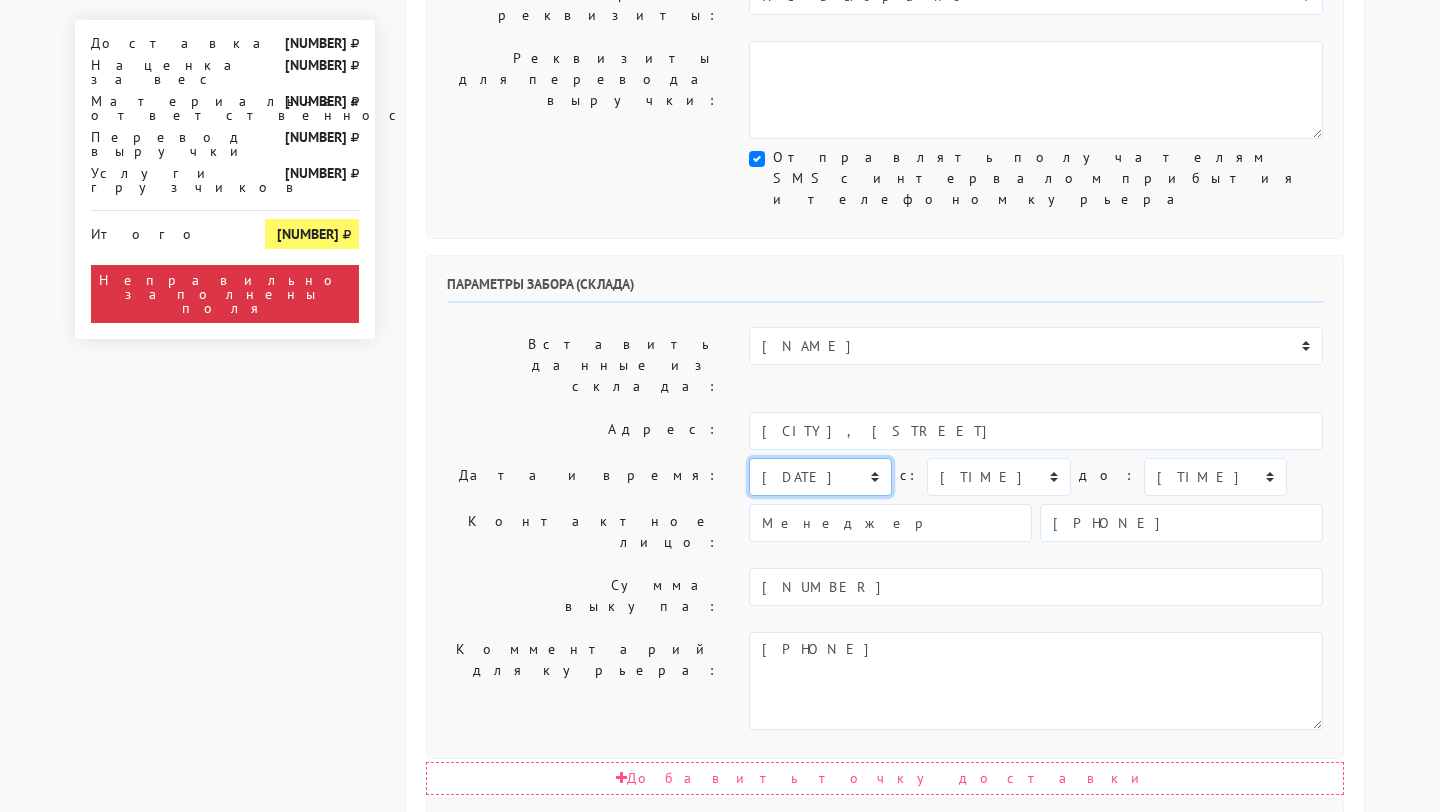 click on "сегодня
завтра
03.07.2025
04.07.2025
05.07.2025
06.07.2025
07.07.2025
08.07.2025
09.07.2025" at bounding box center [820, 477] 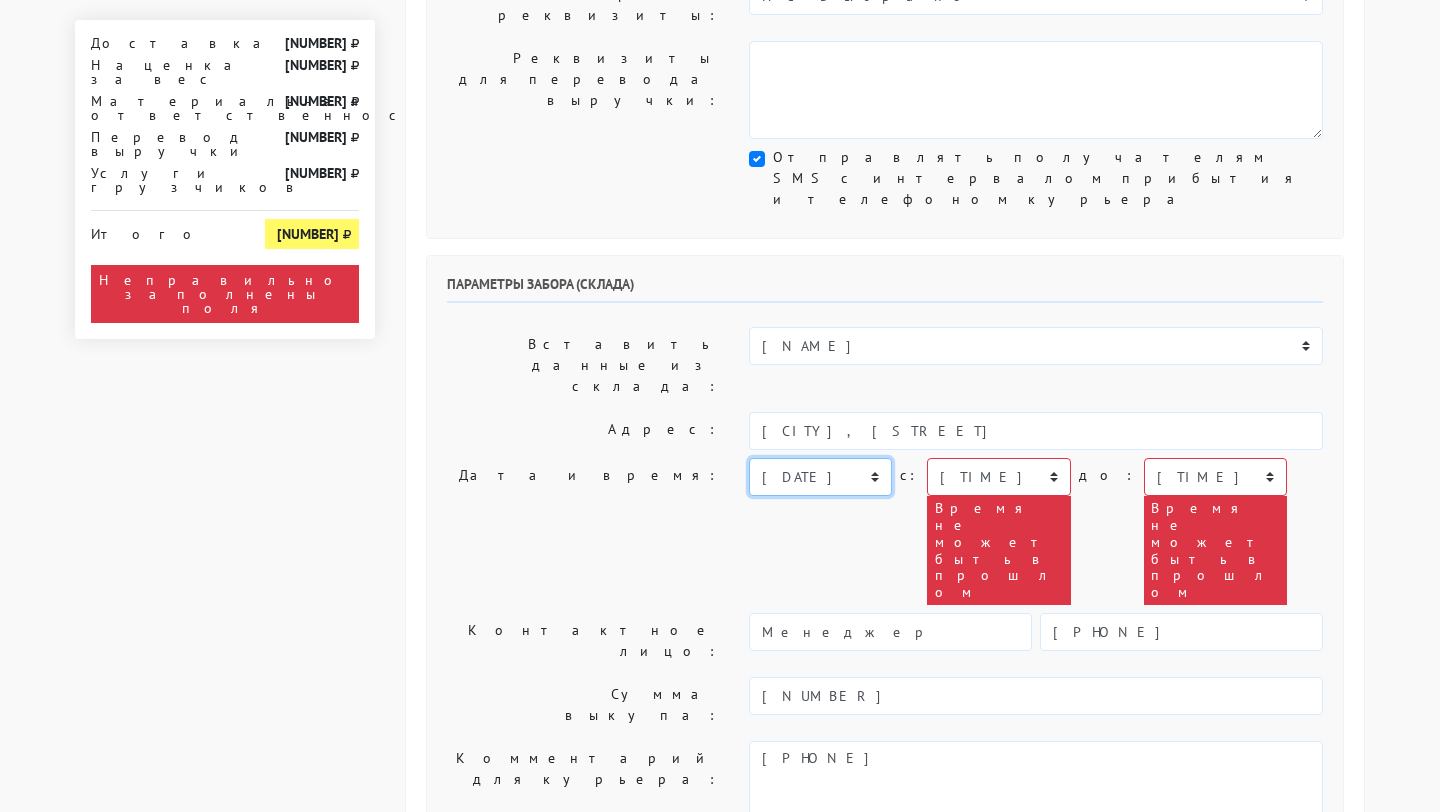 click on "сегодня
завтра
03.07.2025
04.07.2025
05.07.2025
06.07.2025
07.07.2025
08.07.2025
09.07.2025" at bounding box center [820, 477] 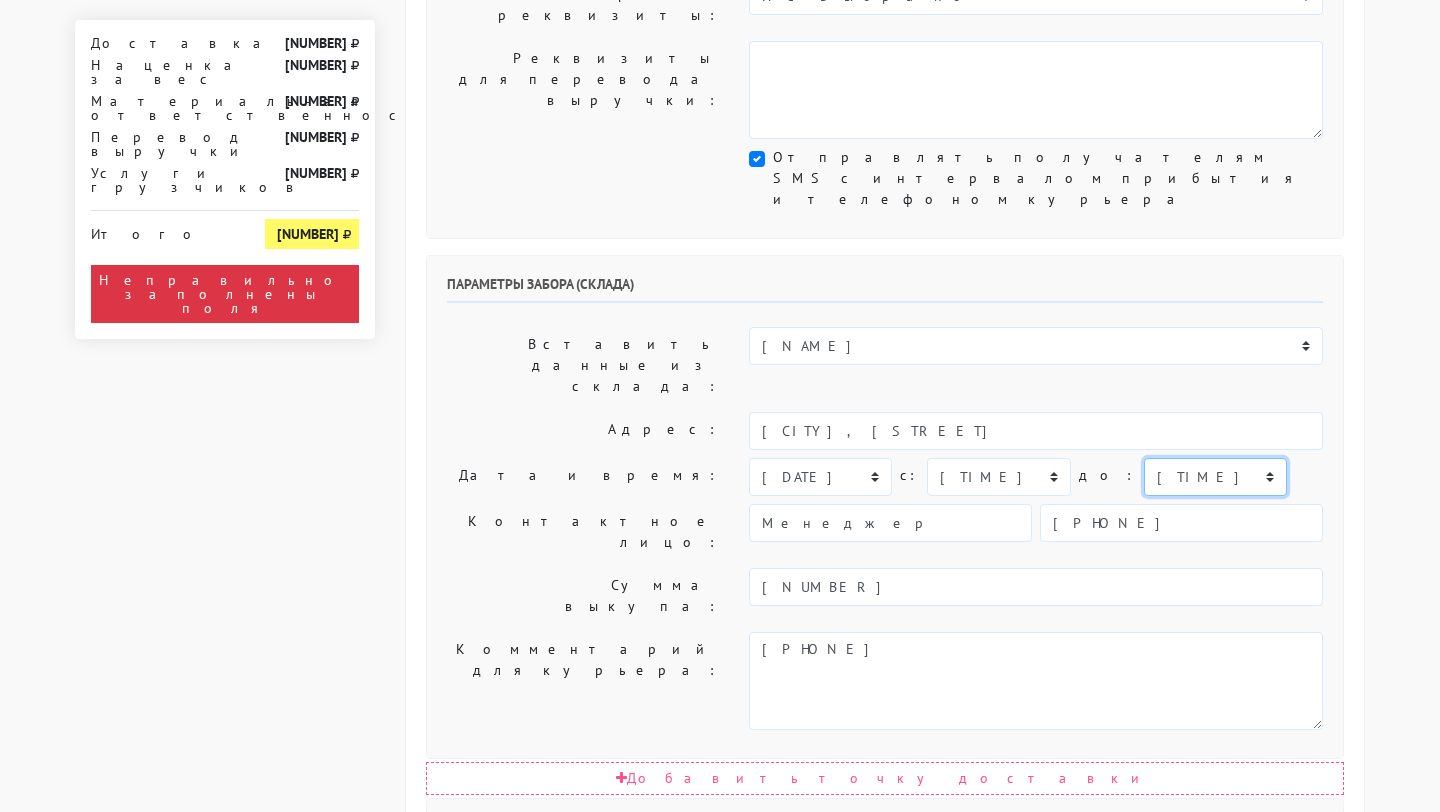 click on "00:00
00:30
01:00
01:30
02:00
02:30
03:00
03:30
04:00 04:30 05:00 05:30 06:00 06:30 07:00 07:30 08:00" at bounding box center [1215, 477] 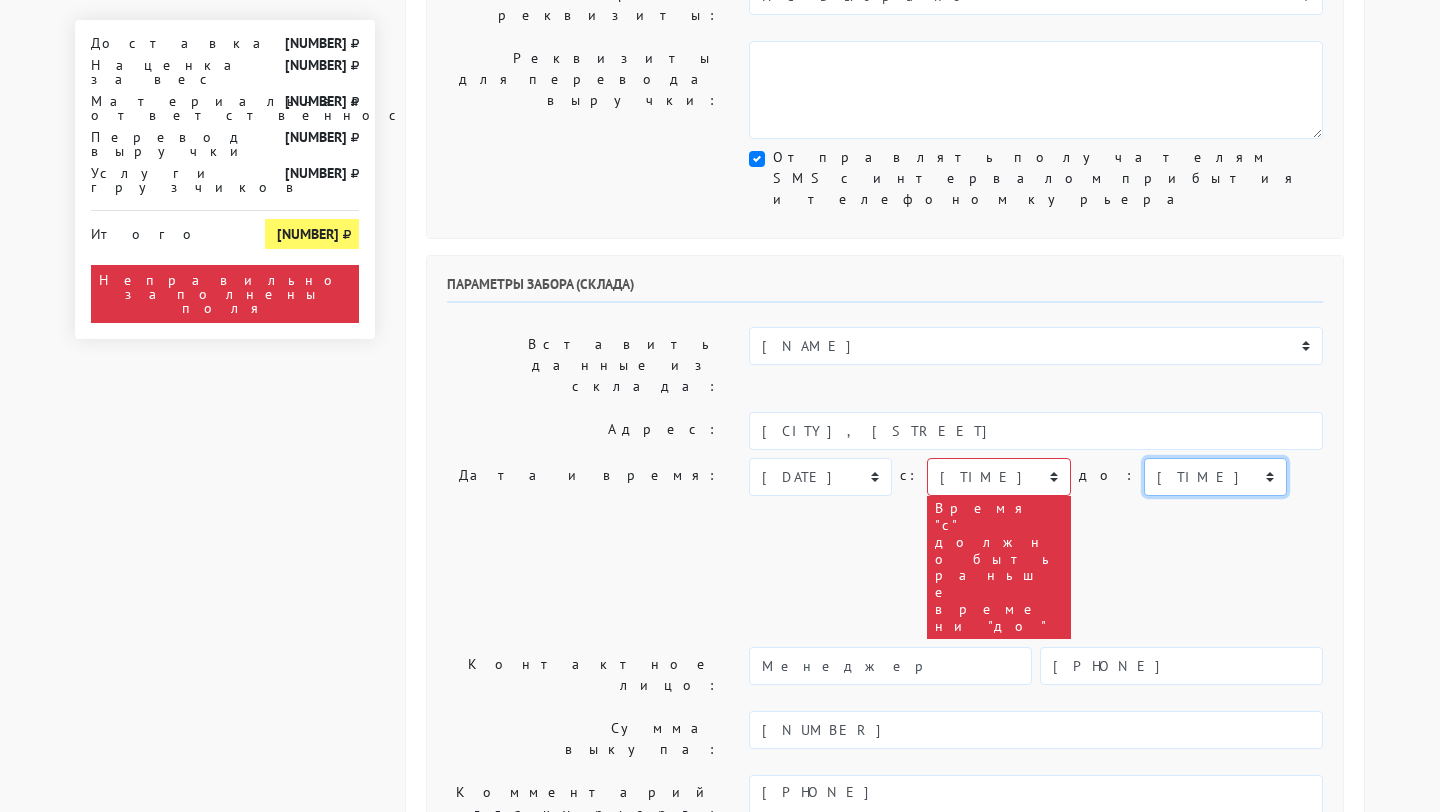 click on "00:00
00:30
01:00
01:30
02:00
02:30
03:00
03:30
04:00 04:30 05:00 05:30 06:00 06:30 07:00 07:30 08:00" at bounding box center [1215, 477] 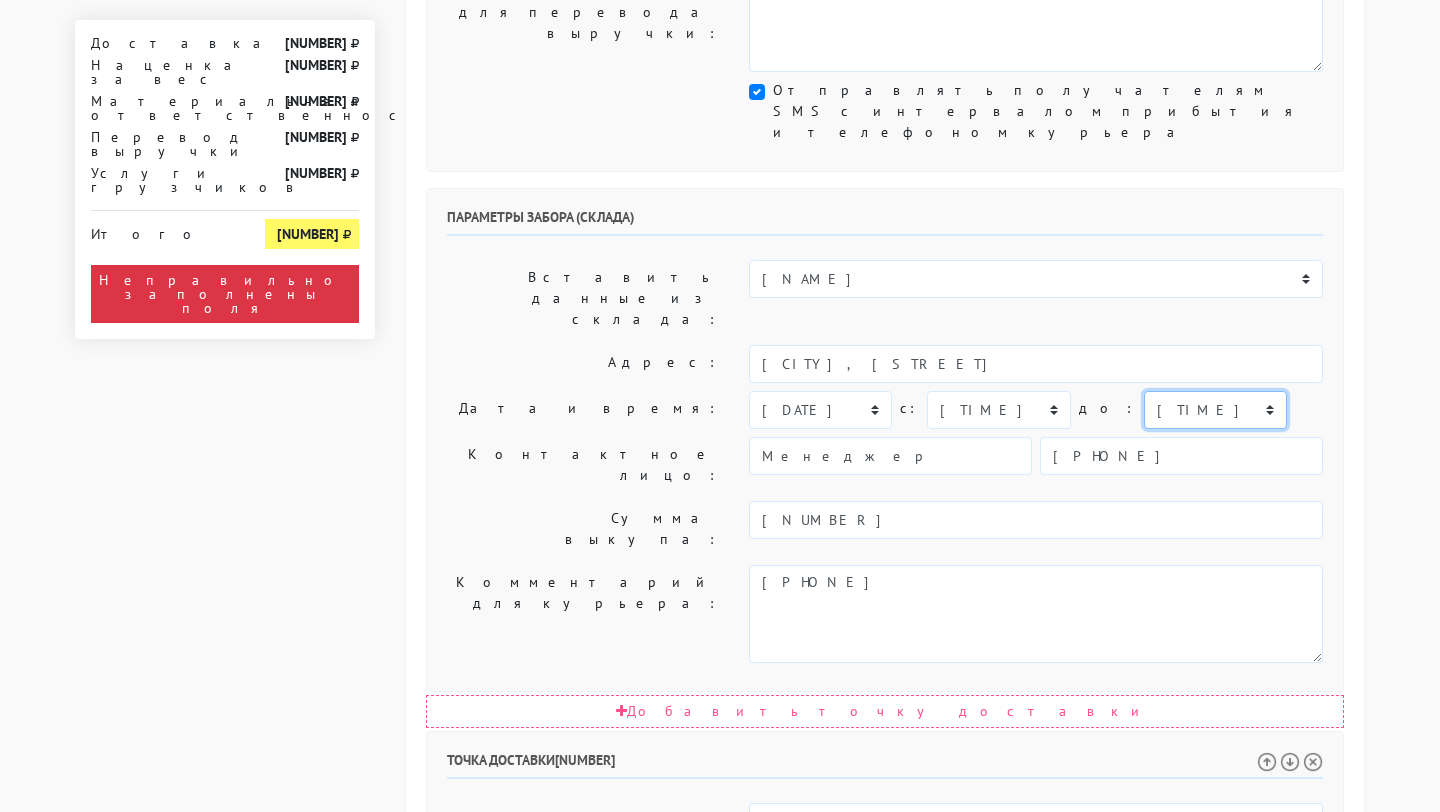 scroll, scrollTop: 1058, scrollLeft: 0, axis: vertical 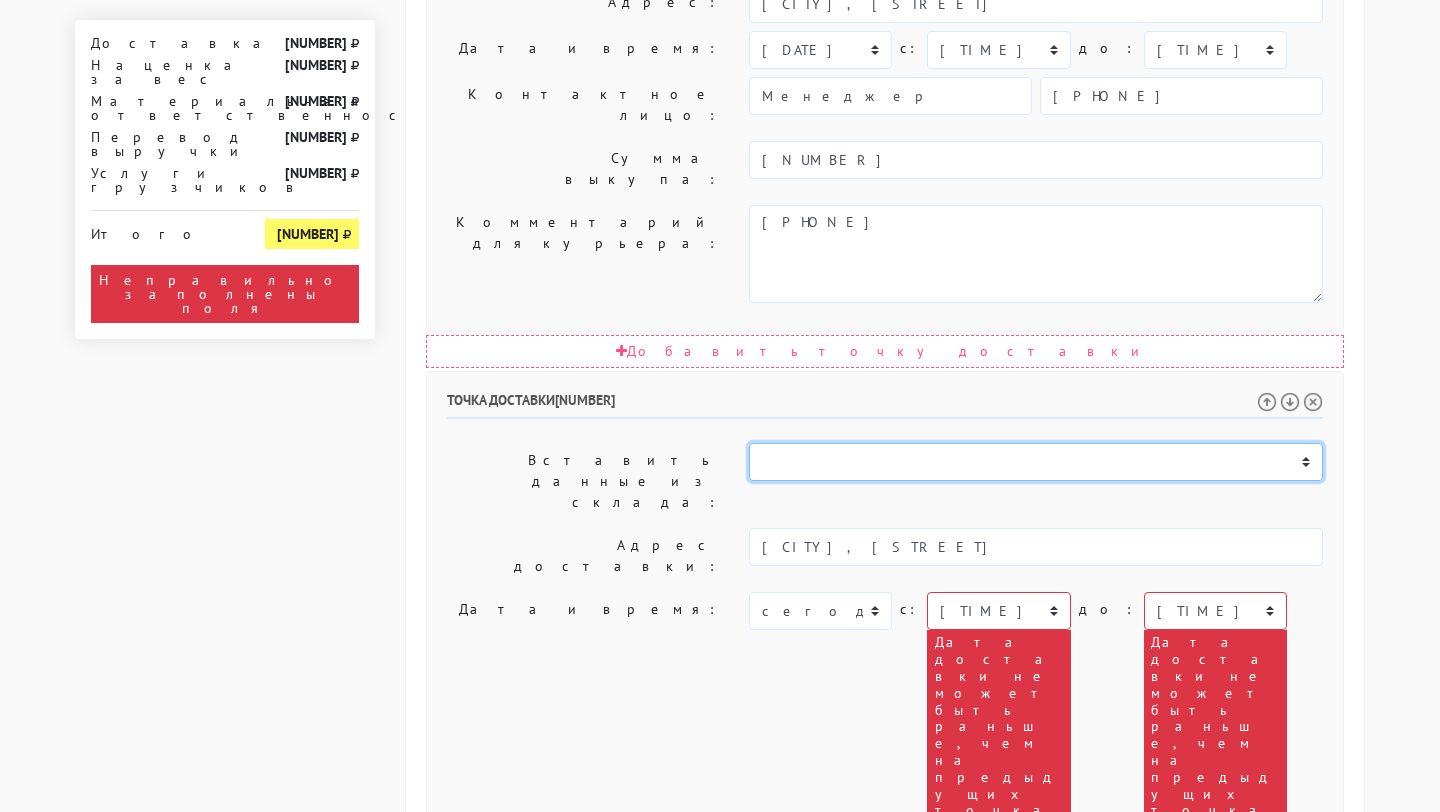 click on "Машкова
ЛУЛУ РОЗНИЦА" at bounding box center [1036, 462] 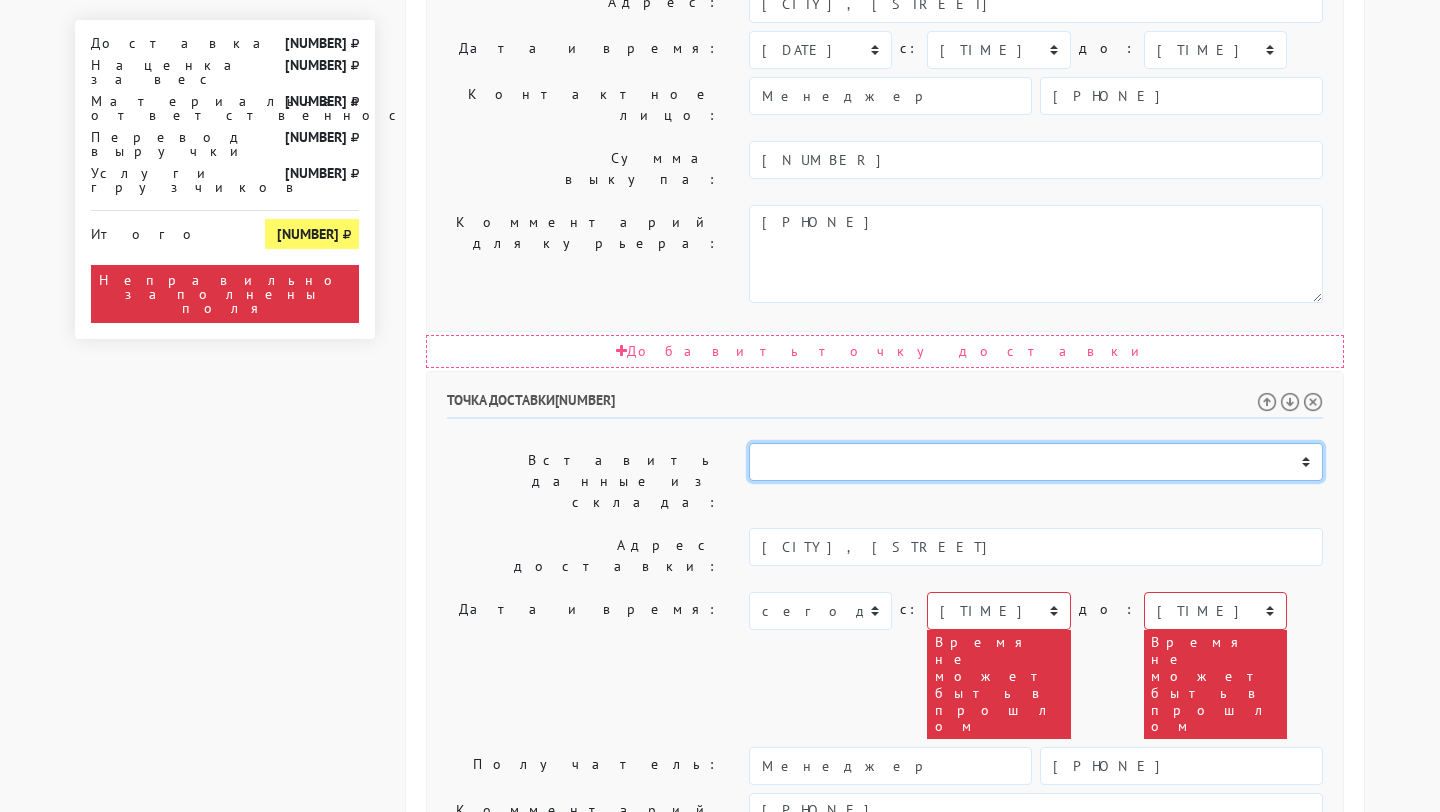 click on "Машкова
ЛУЛУ РОЗНИЦА" at bounding box center [1036, 462] 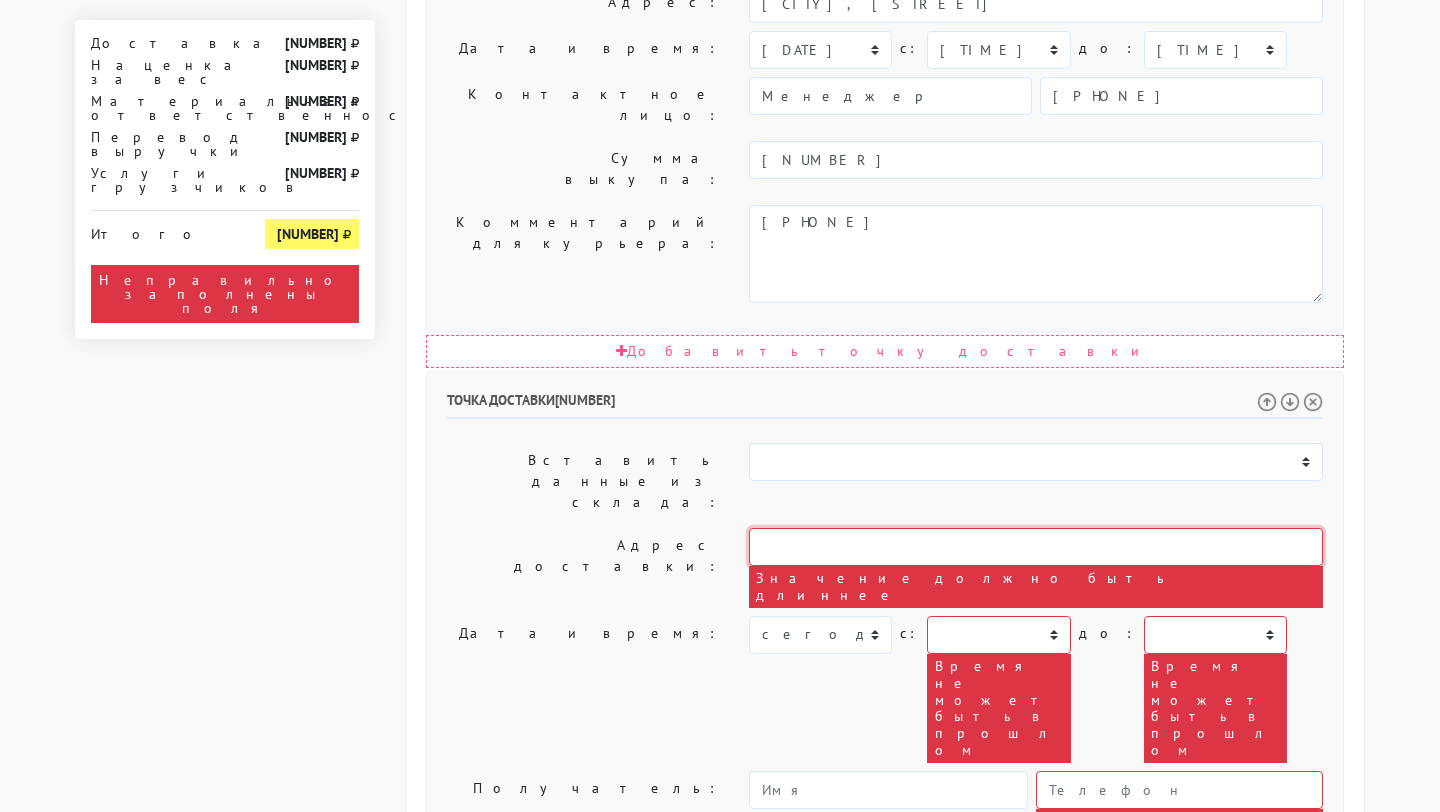 click at bounding box center (1036, 547) 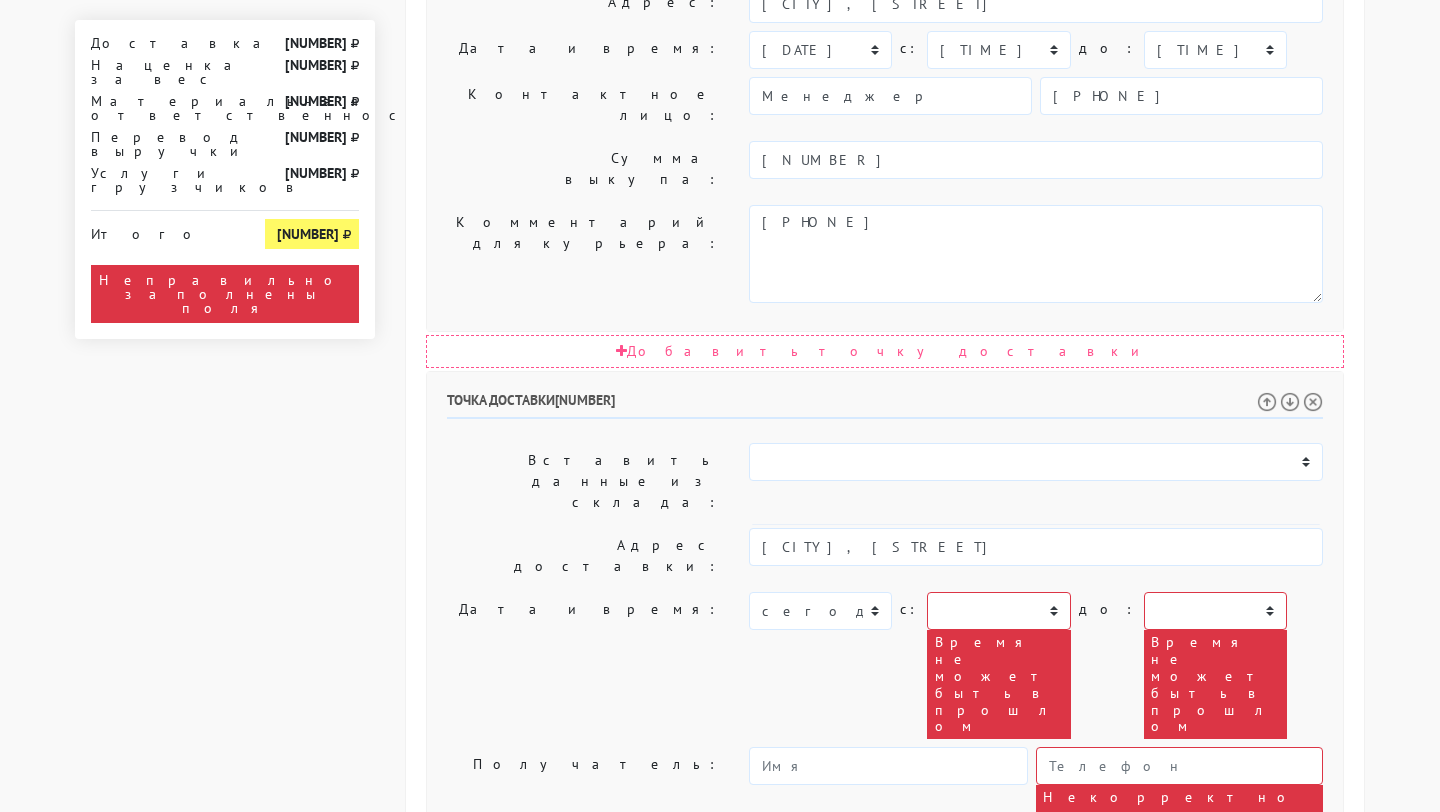 click on "тест" at bounding box center [1036, 901] 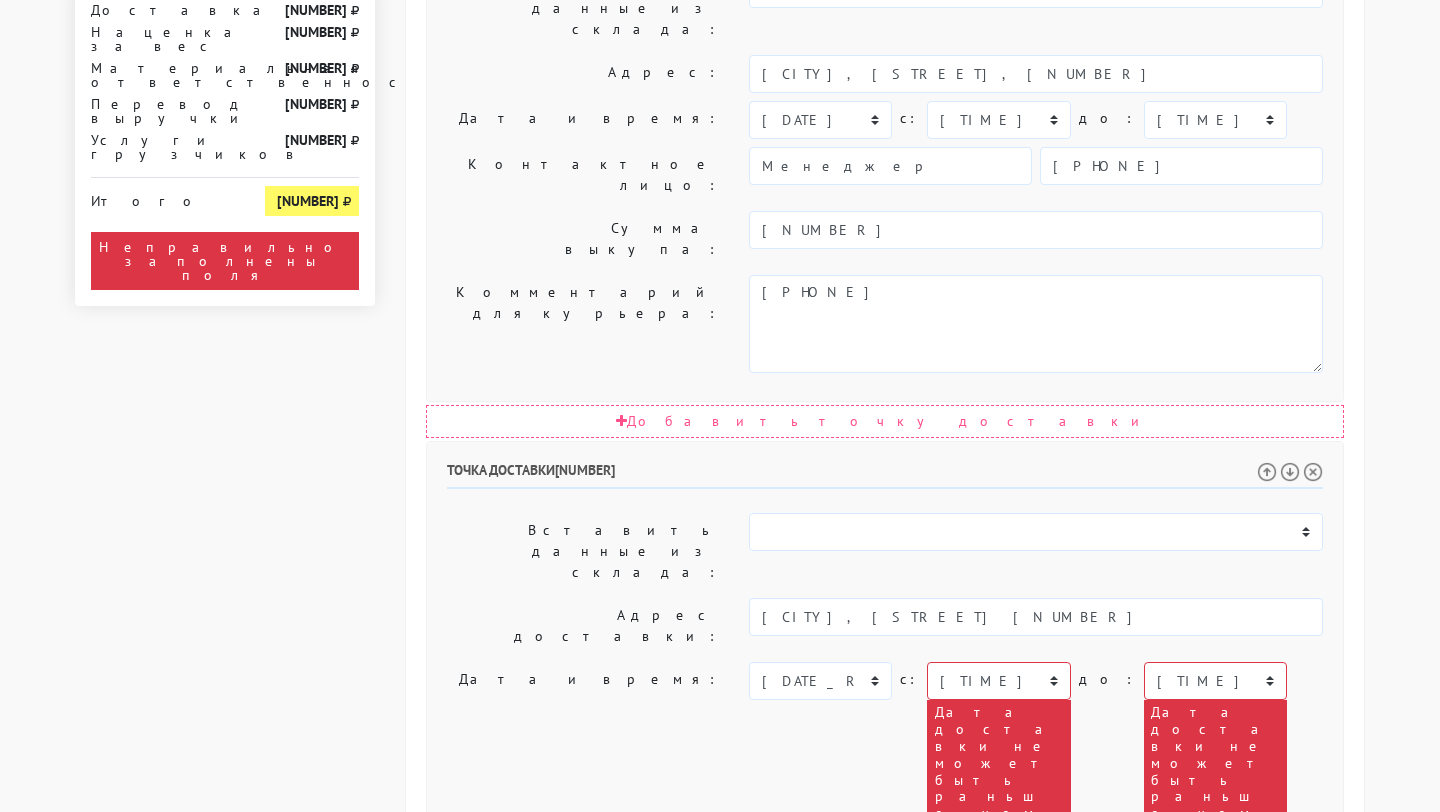scroll, scrollTop: 1002, scrollLeft: 0, axis: vertical 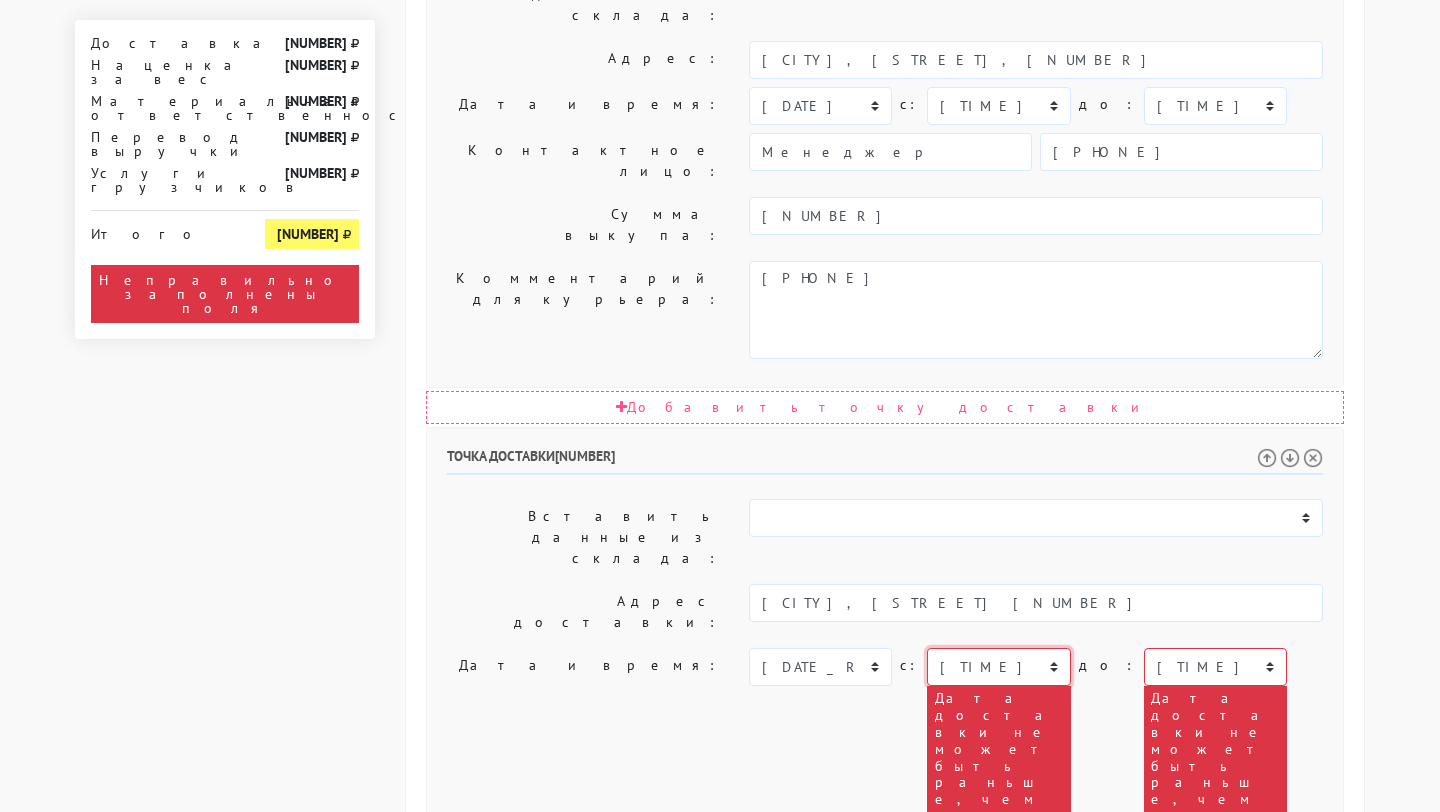 click on "[TIME]
[TIME]
[TIME]
[TIME]
[TIME]
[TIME]
[TIME]
[TIME] [TIME] [TIME] [TIME] [TIME] [TIME] [TIME] [TIME] [TIME]" at bounding box center [998, 667] 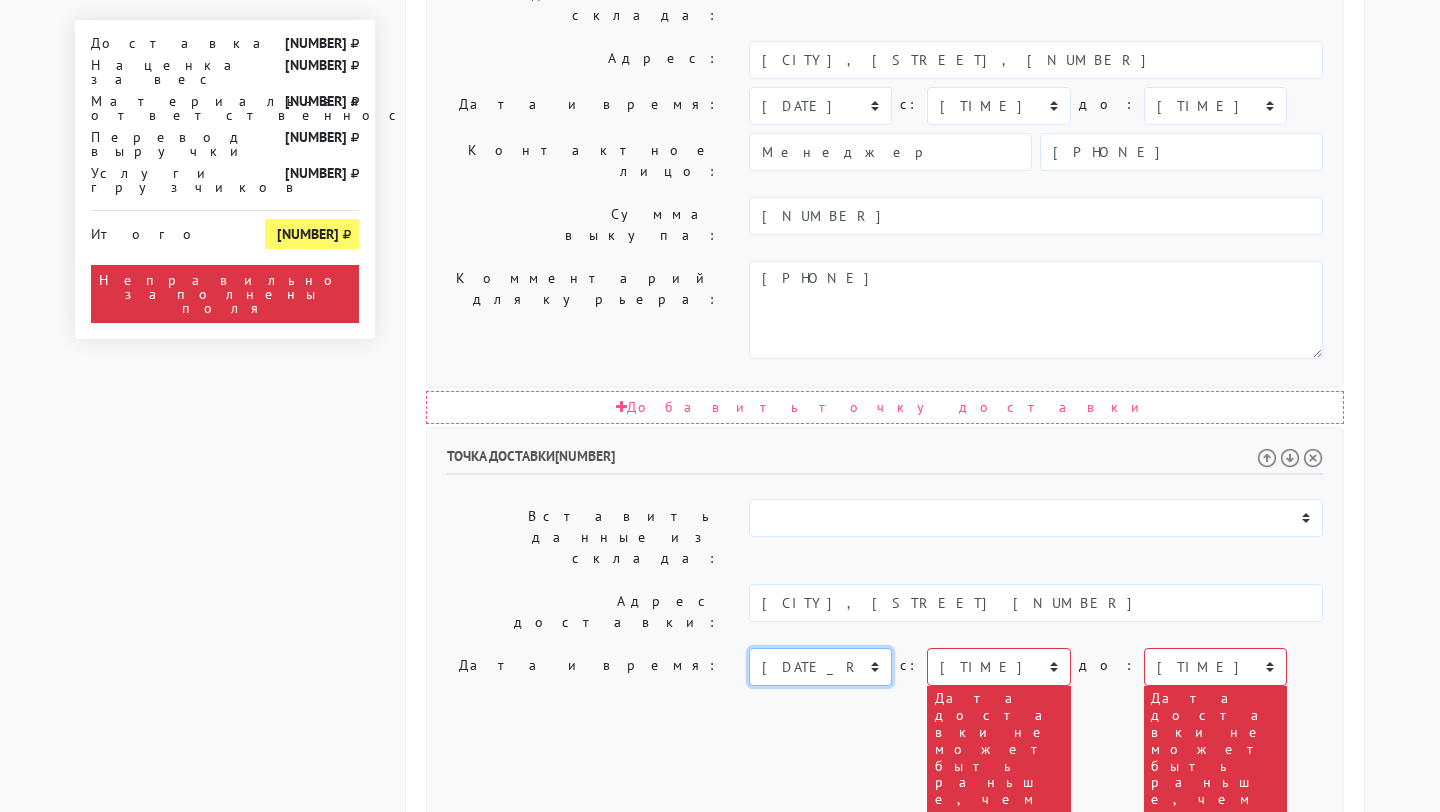 click on "сегодня
завтра
03.07.2025
04.07.2025
05.07.2025
06.07.2025
07.07.2025
08.07.2025 09.07.2025 10.07.2025 11.07.2025 12.07.2025" at bounding box center [820, 667] 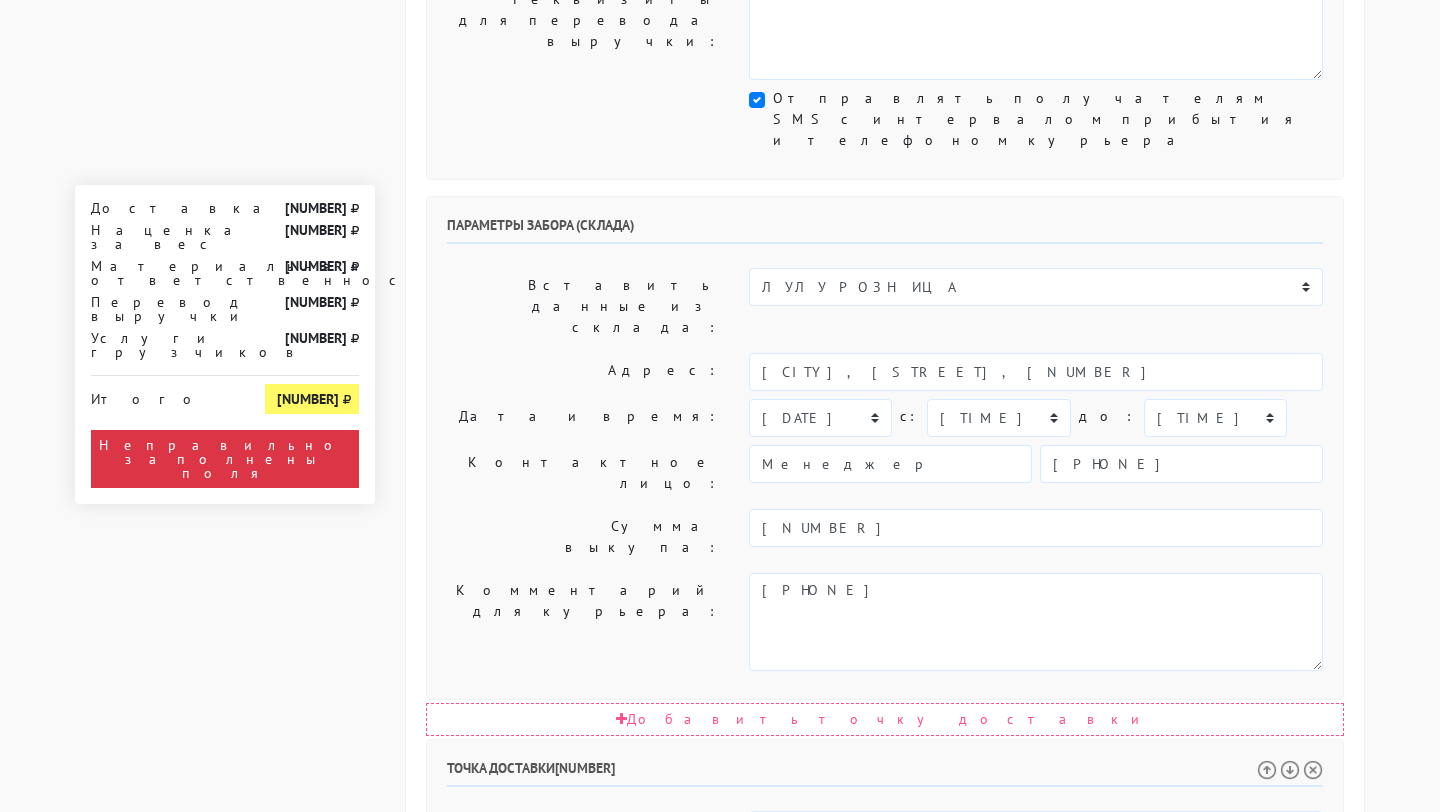 scroll, scrollTop: 534, scrollLeft: 0, axis: vertical 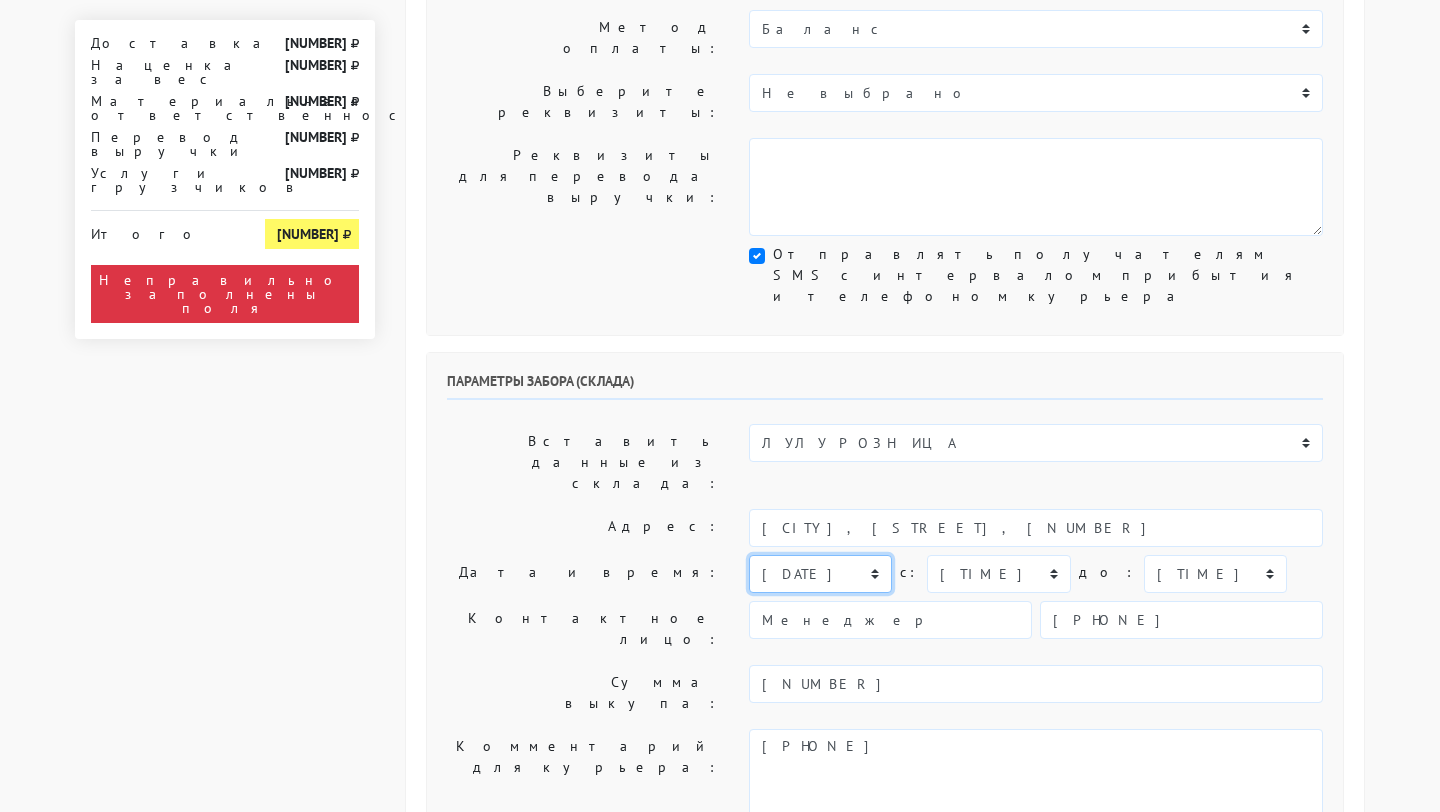 click on "сегодня
завтра
03.07.2025
04.07.2025
05.07.2025
06.07.2025
07.07.2025
08.07.2025
09.07.2025" at bounding box center (820, 574) 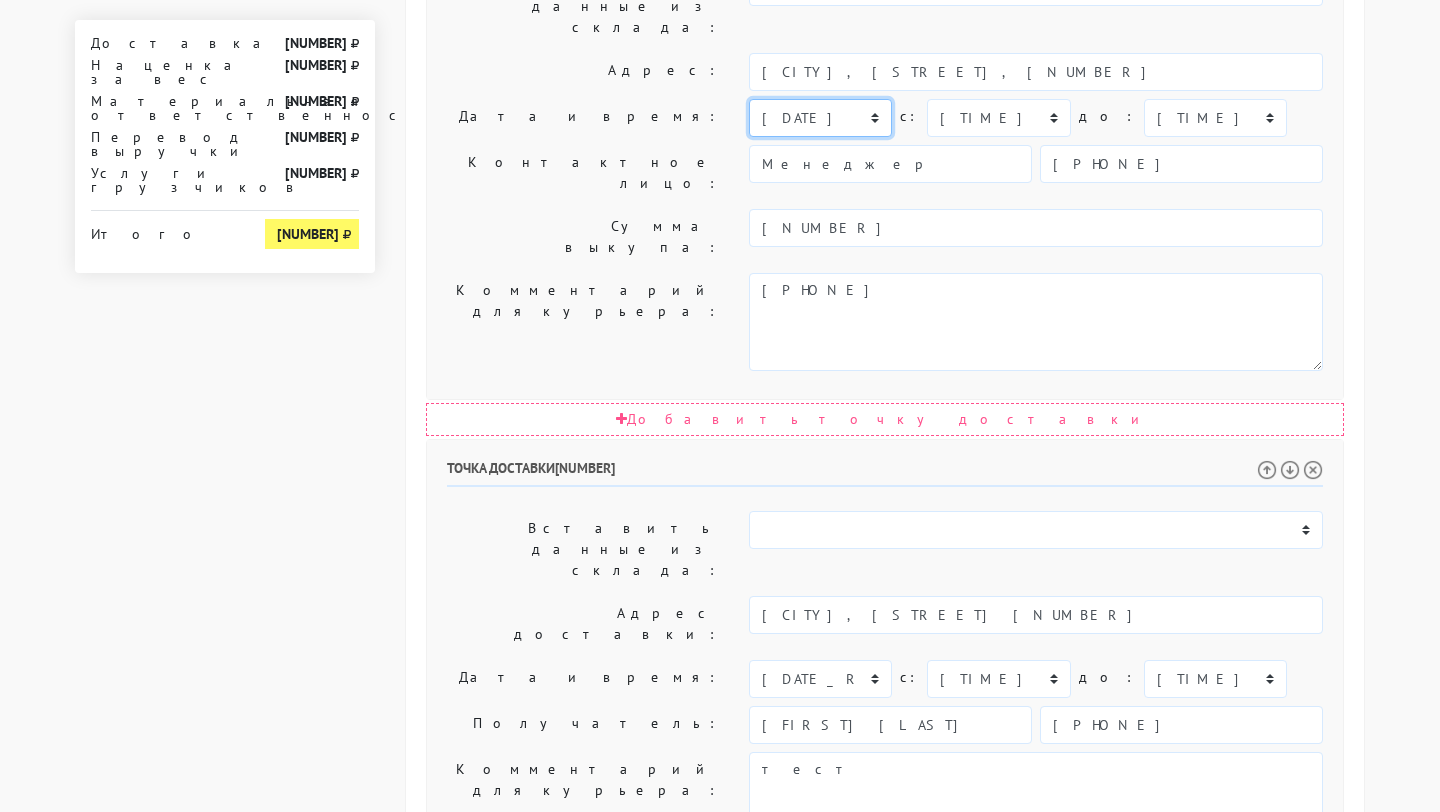 scroll, scrollTop: 1033, scrollLeft: 0, axis: vertical 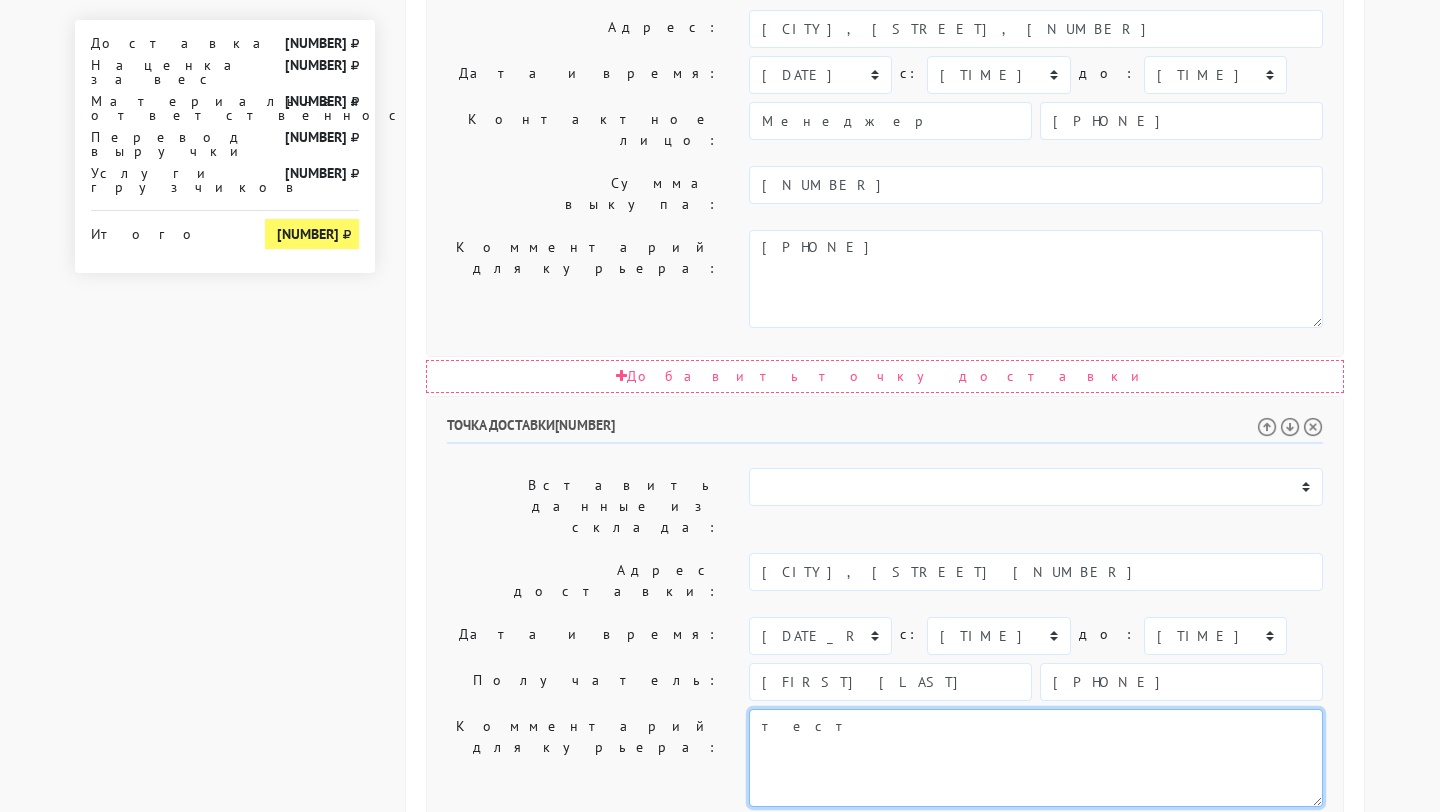 drag, startPoint x: 814, startPoint y: 411, endPoint x: 706, endPoint y: 411, distance: 108 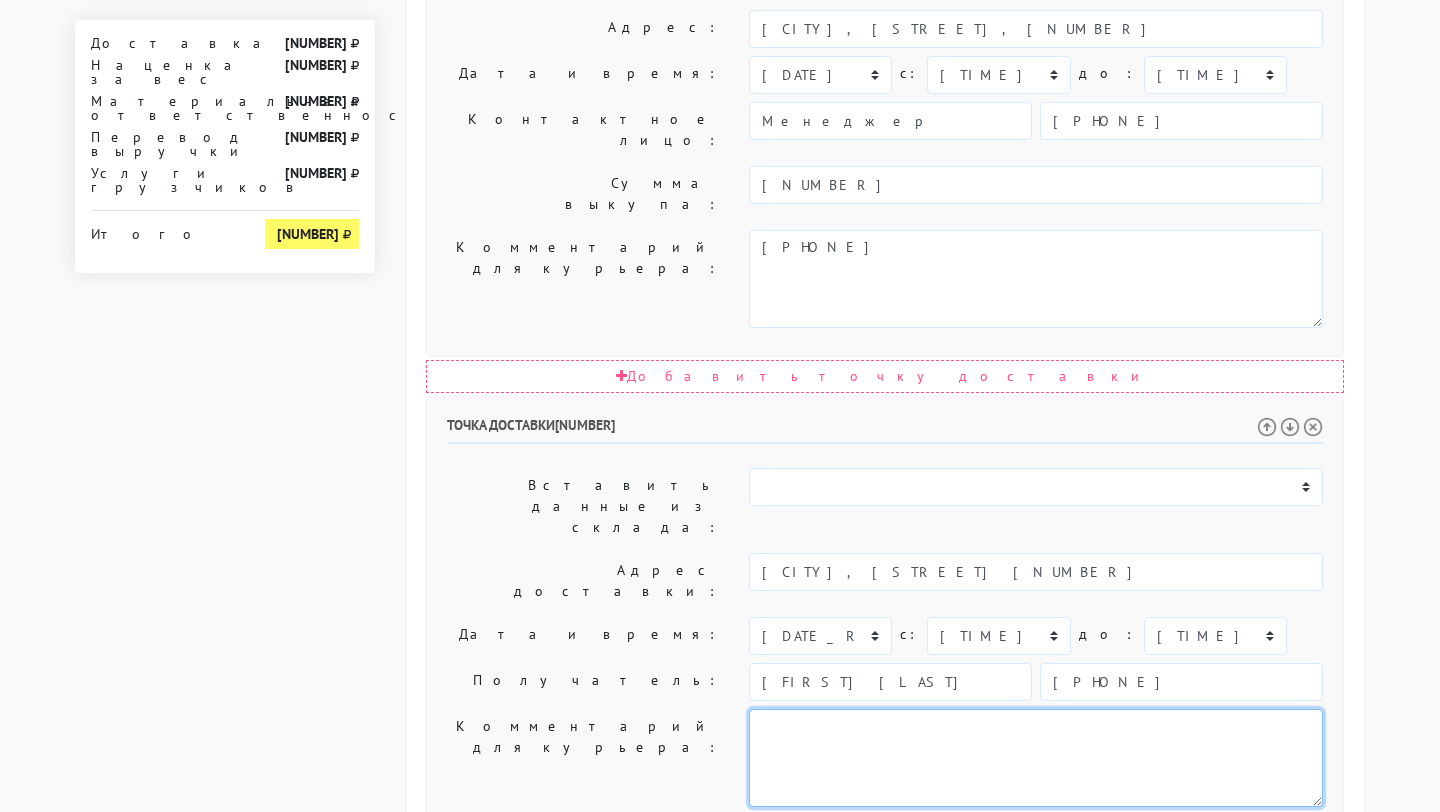 type 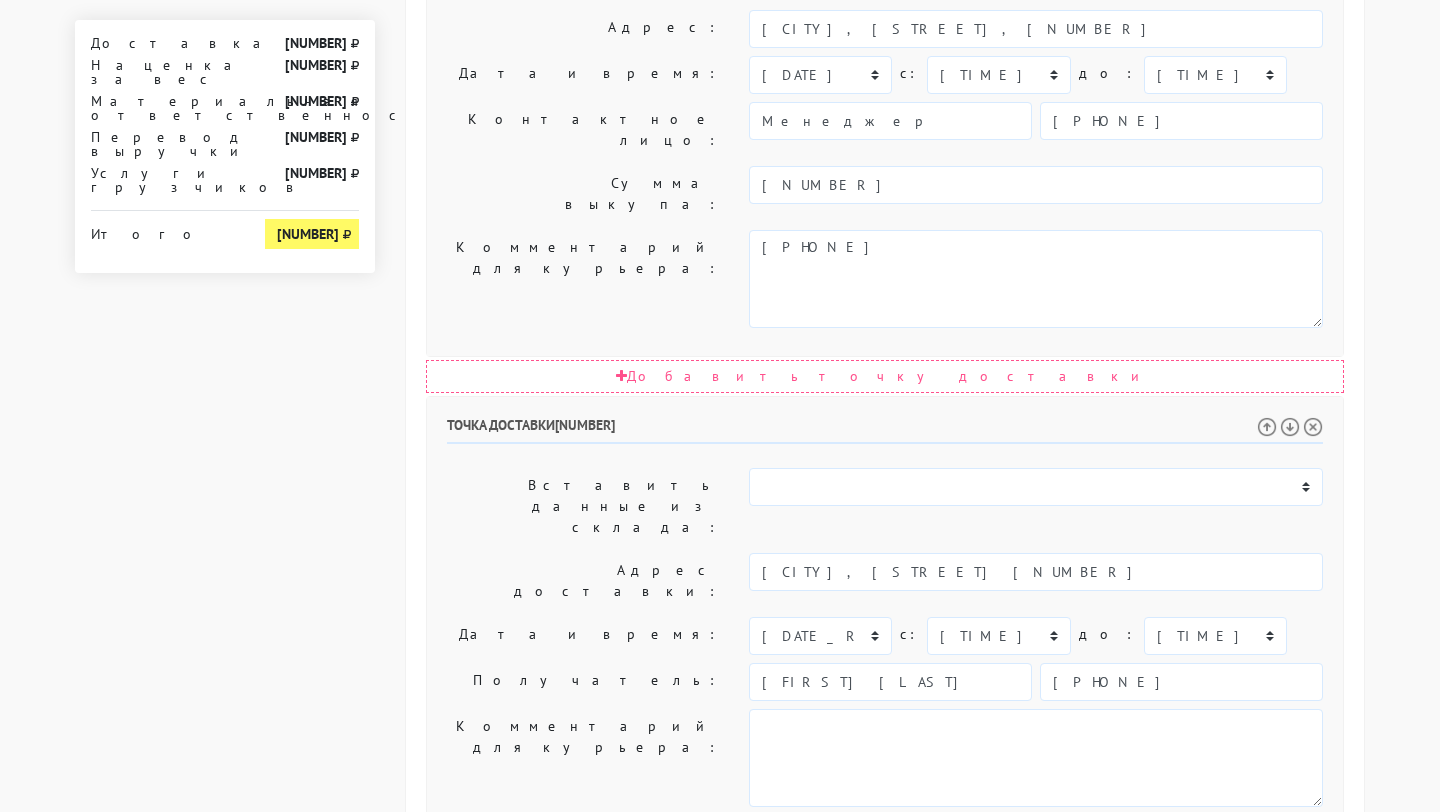 click on "Создать заказ в Dostavista" at bounding box center [530, 1165] 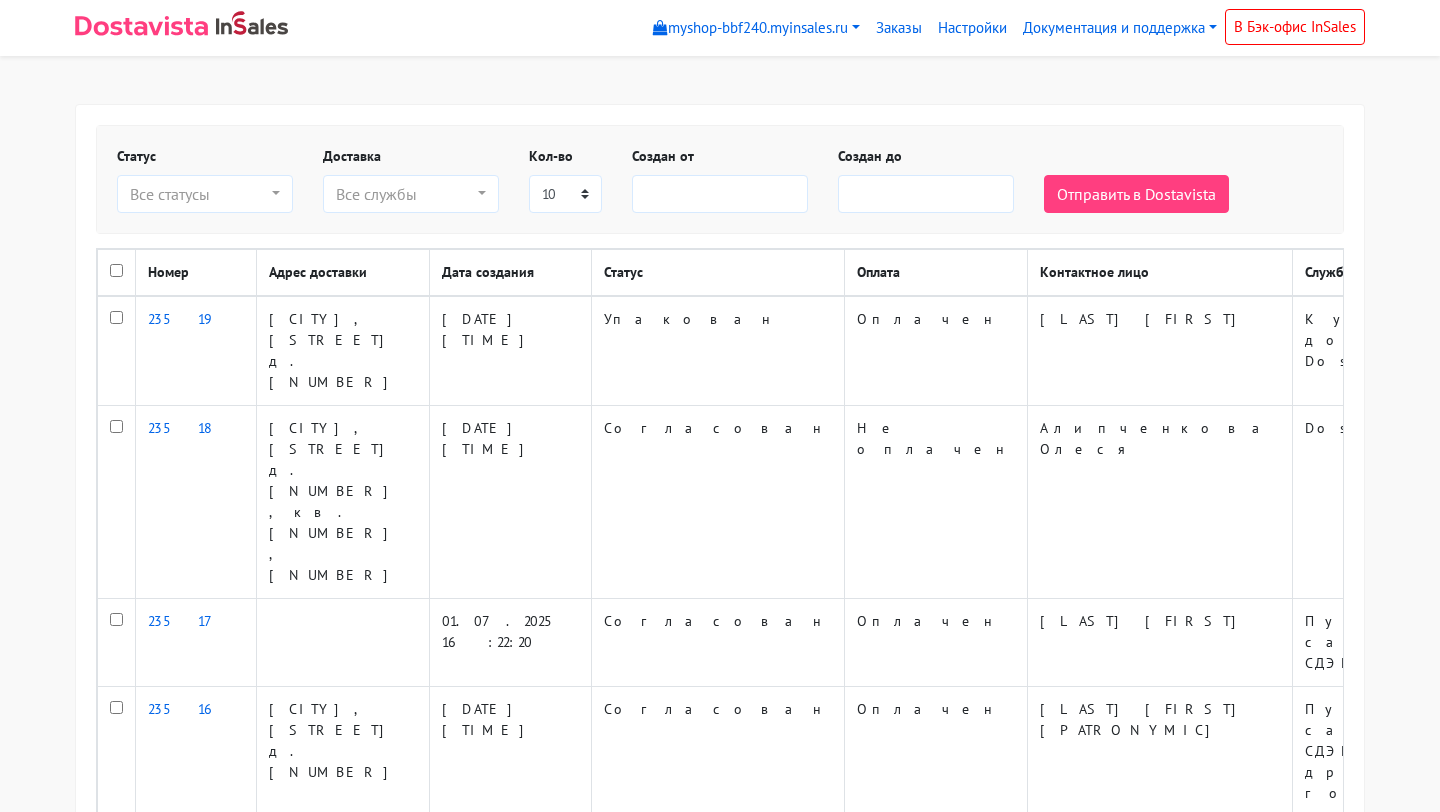 scroll, scrollTop: 0, scrollLeft: 0, axis: both 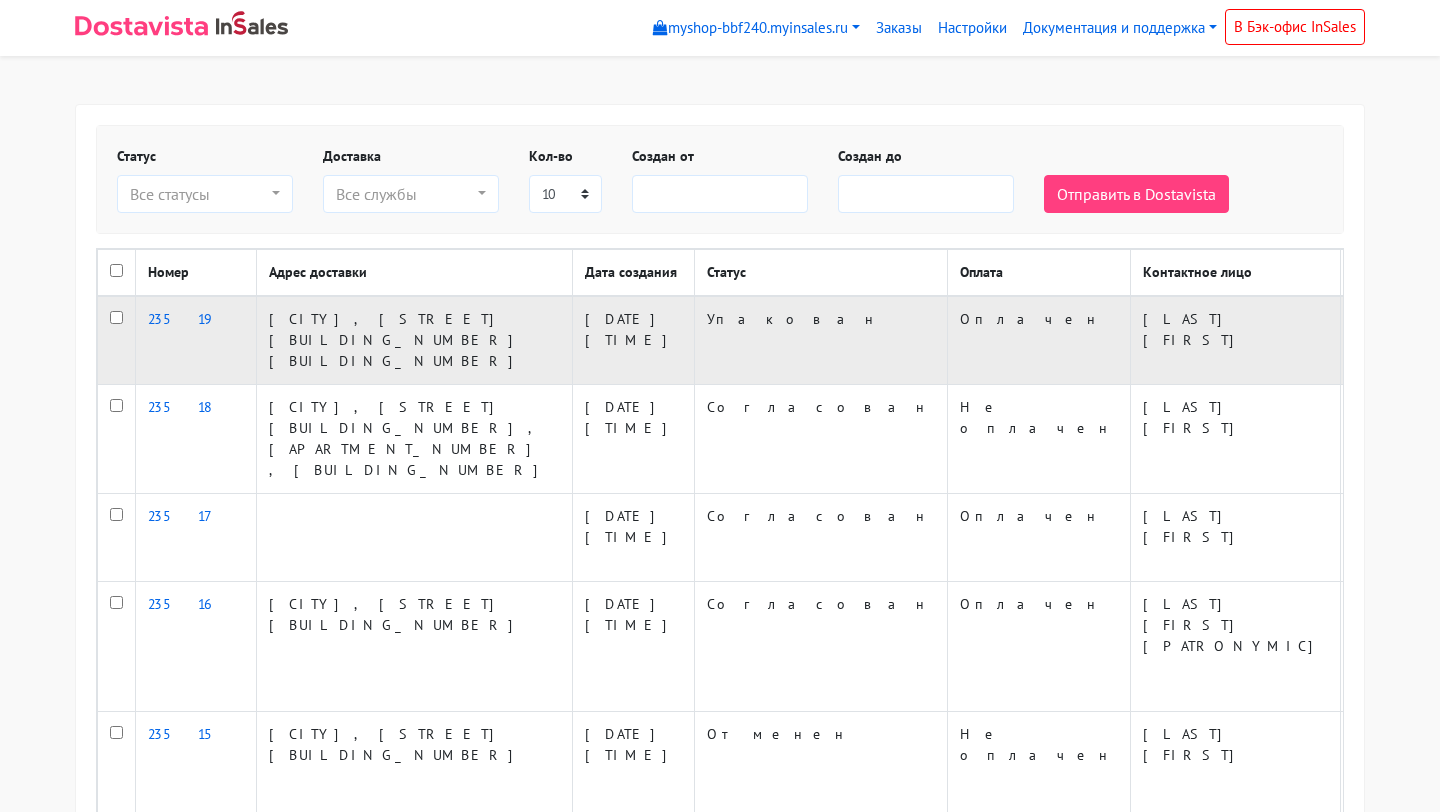 click at bounding box center [116, 317] 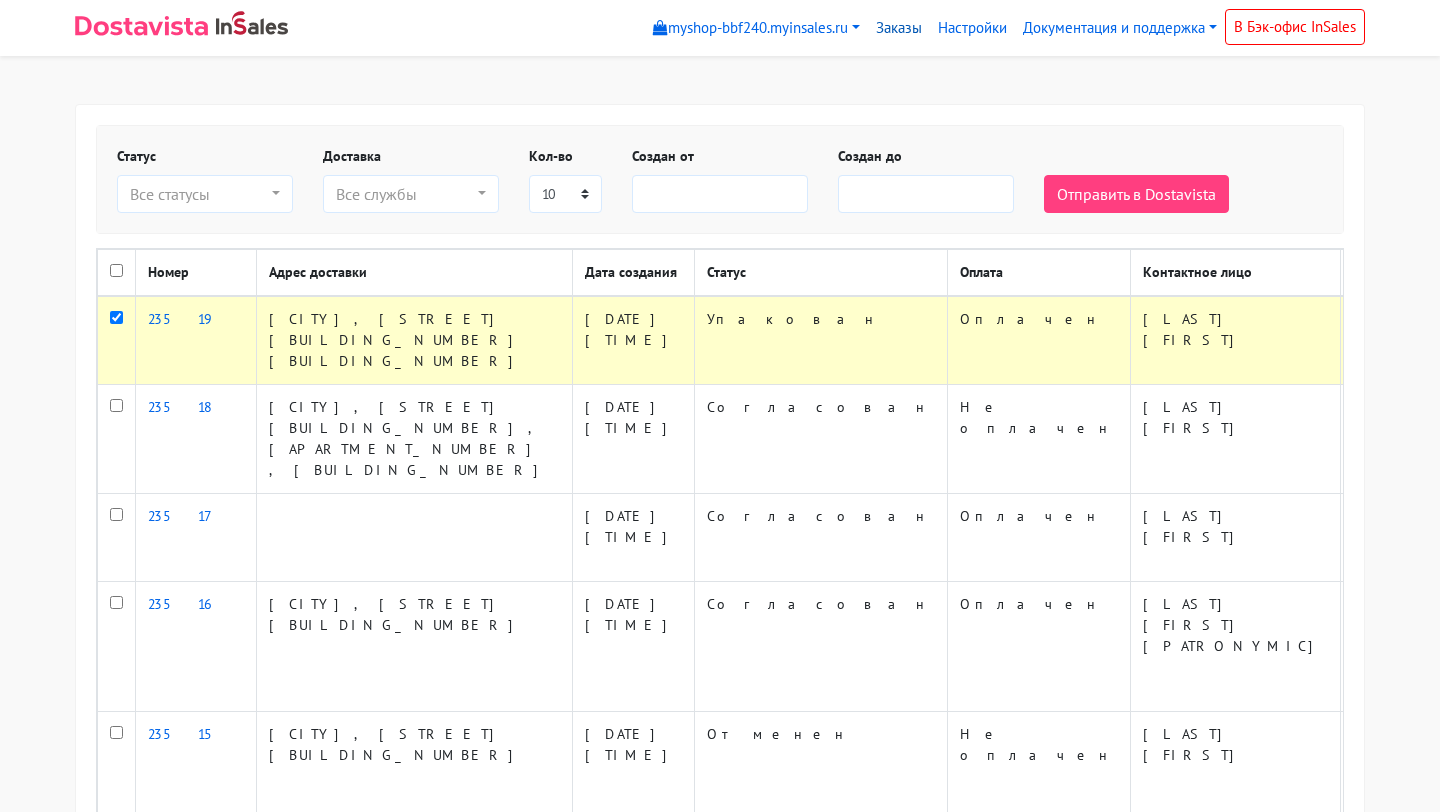 click on "Заказы" at bounding box center [899, 28] 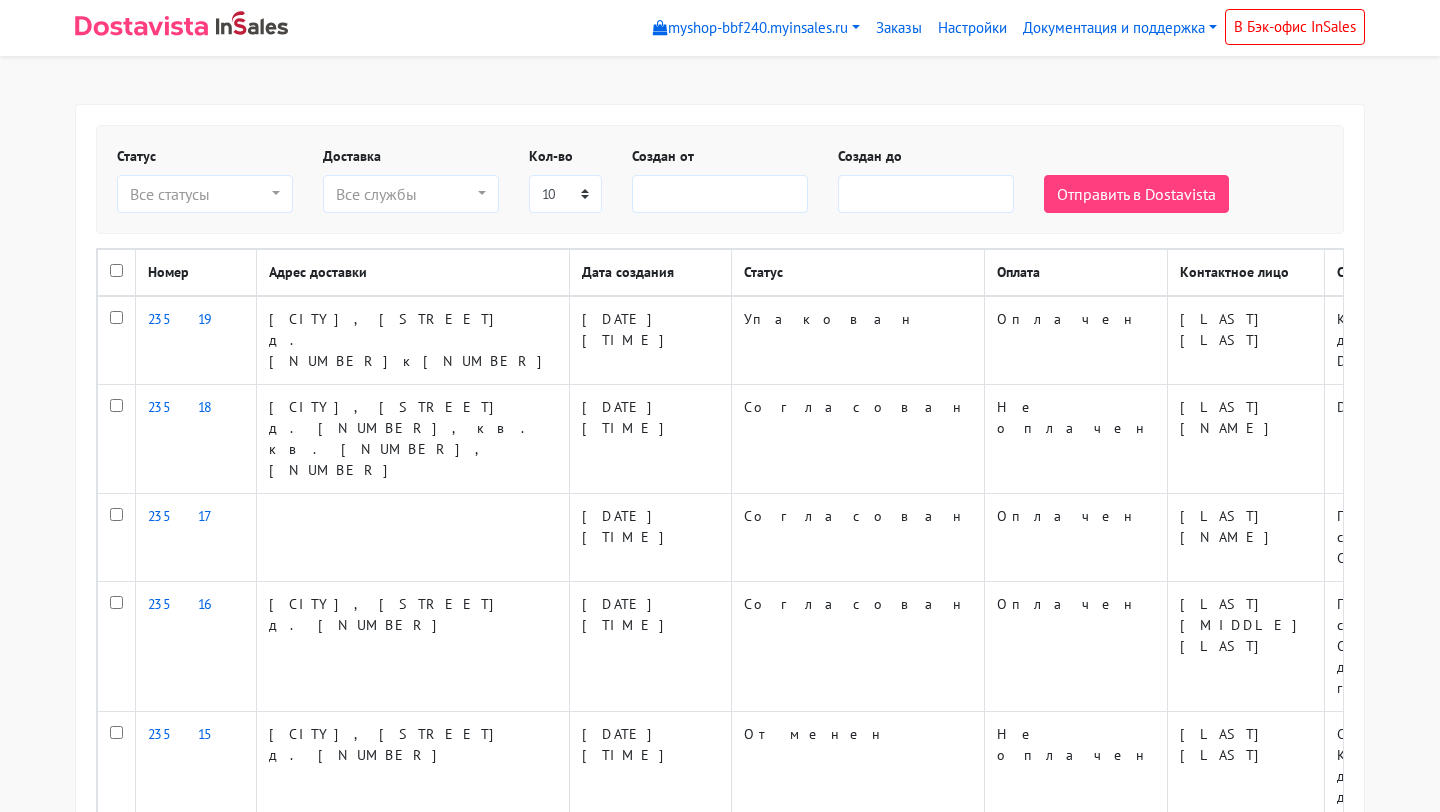 scroll, scrollTop: 0, scrollLeft: 0, axis: both 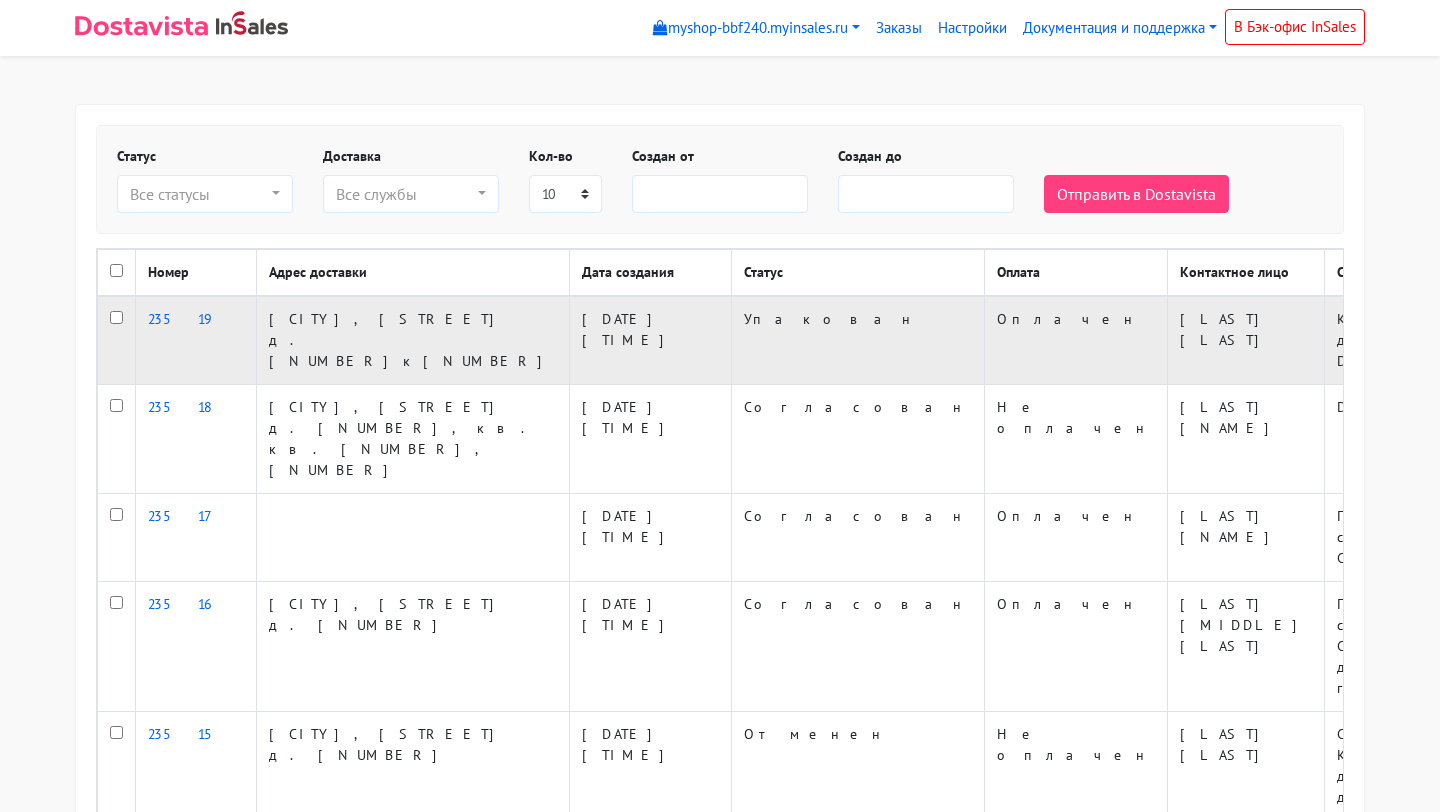 click at bounding box center [117, 340] 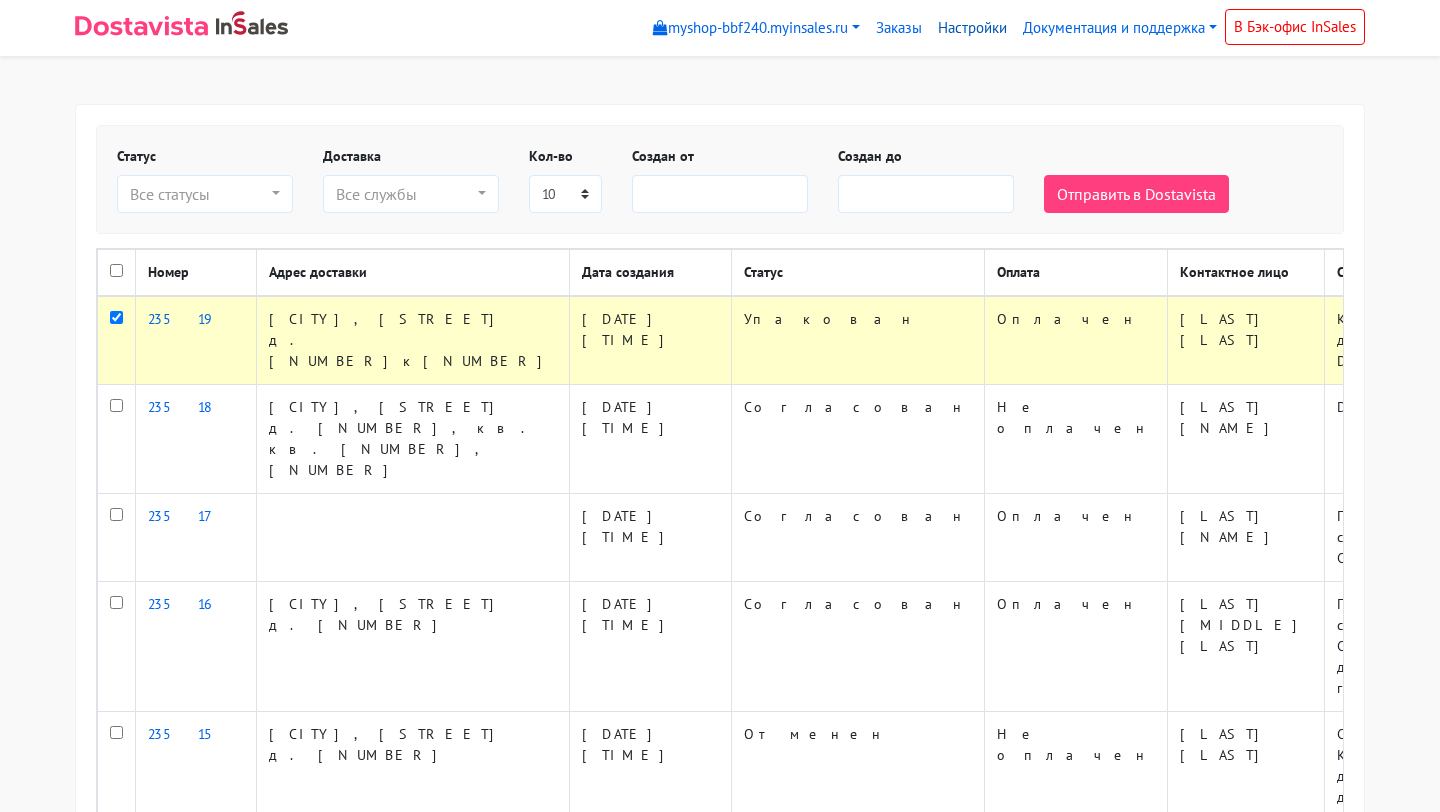 click on "Настройки" at bounding box center [972, 28] 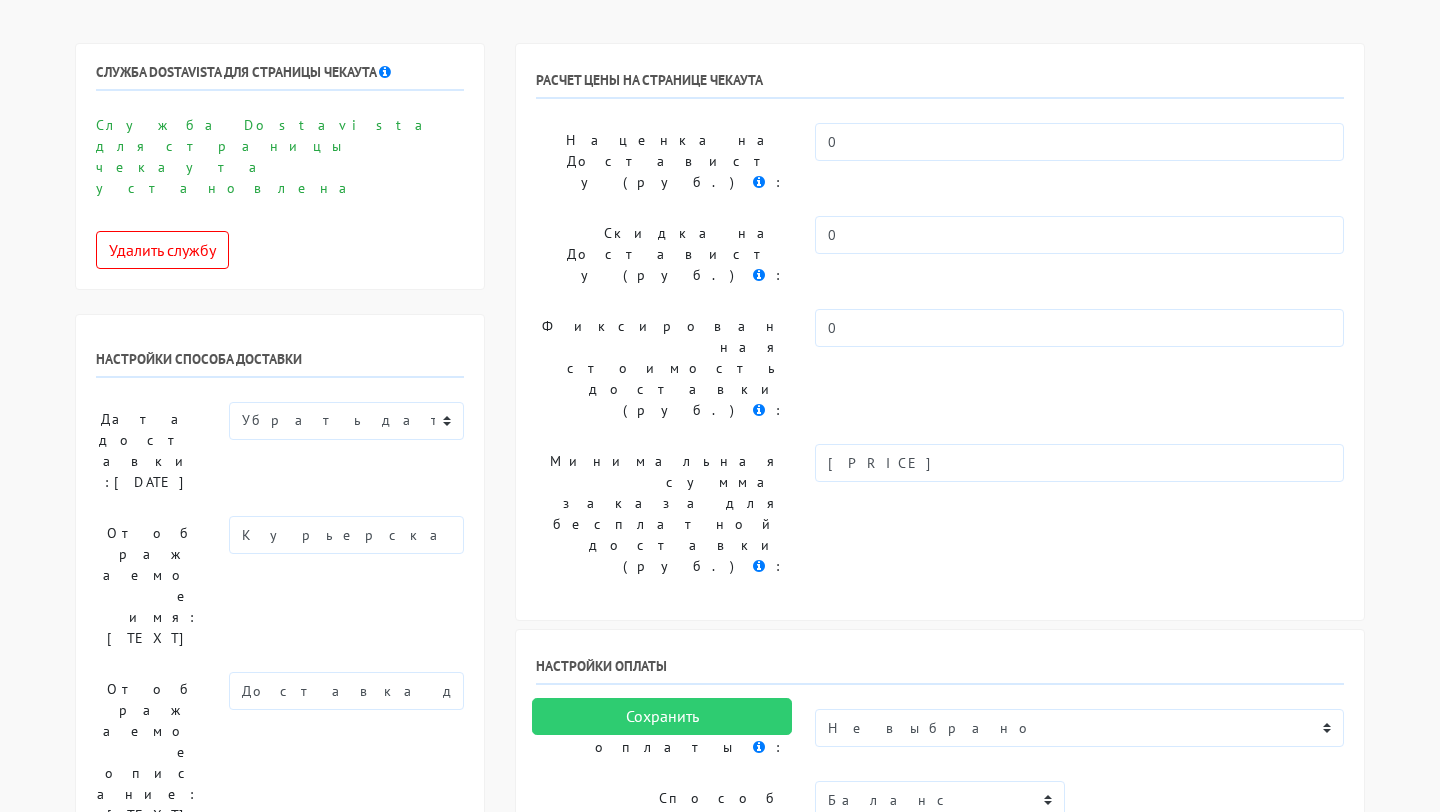 scroll, scrollTop: 0, scrollLeft: 0, axis: both 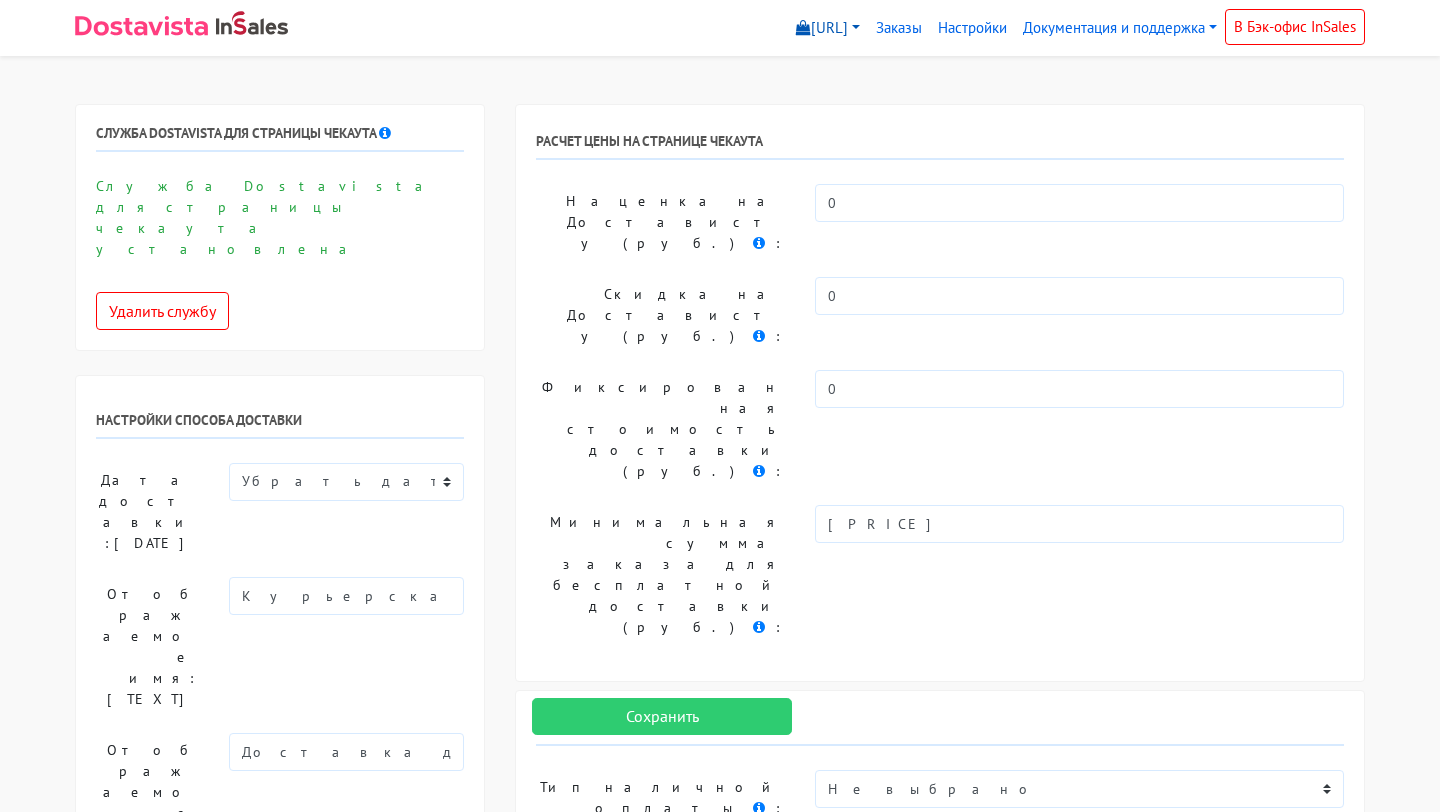 click on "myshop-bbf240.myinsales.ru" at bounding box center (828, 28) 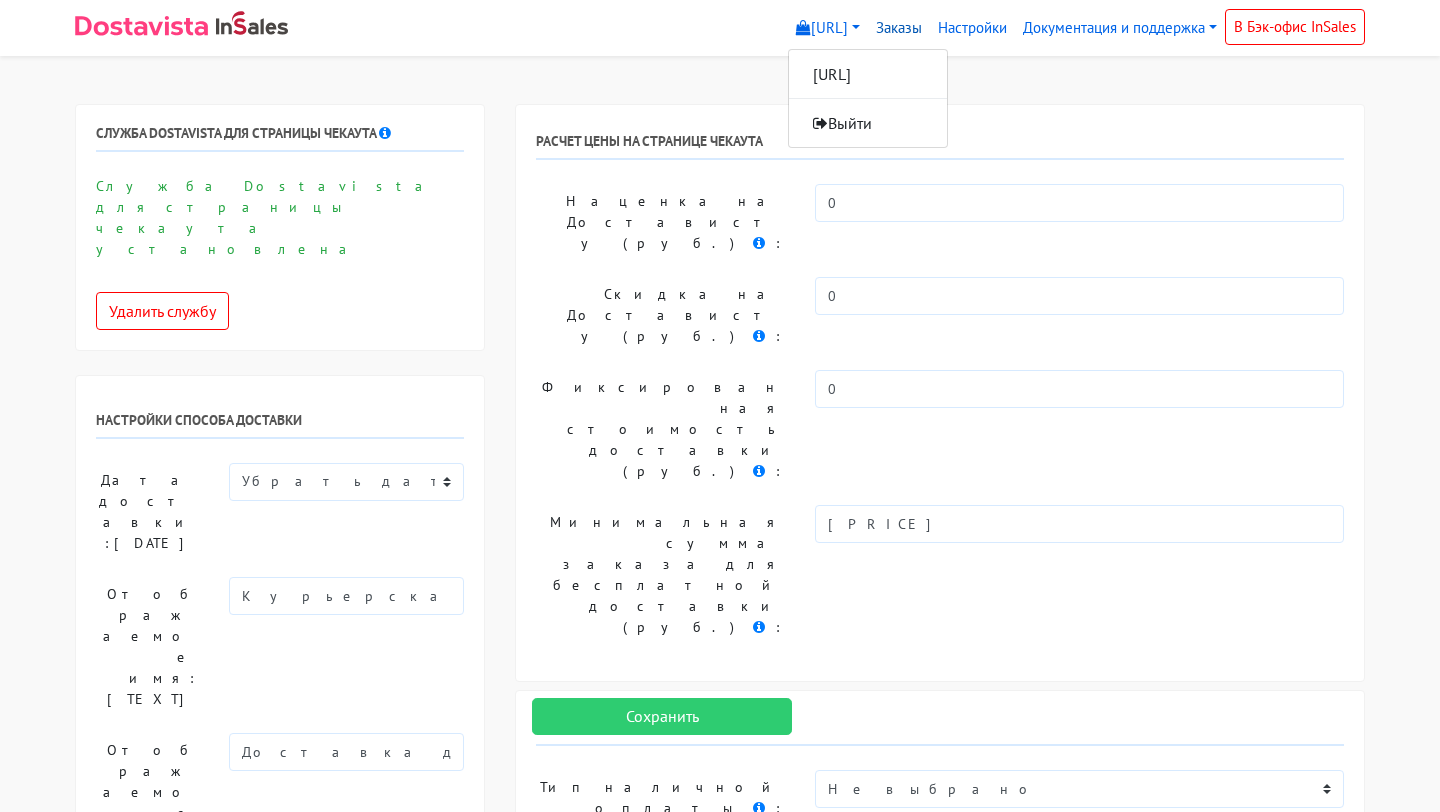 click on "Заказы" at bounding box center [899, 28] 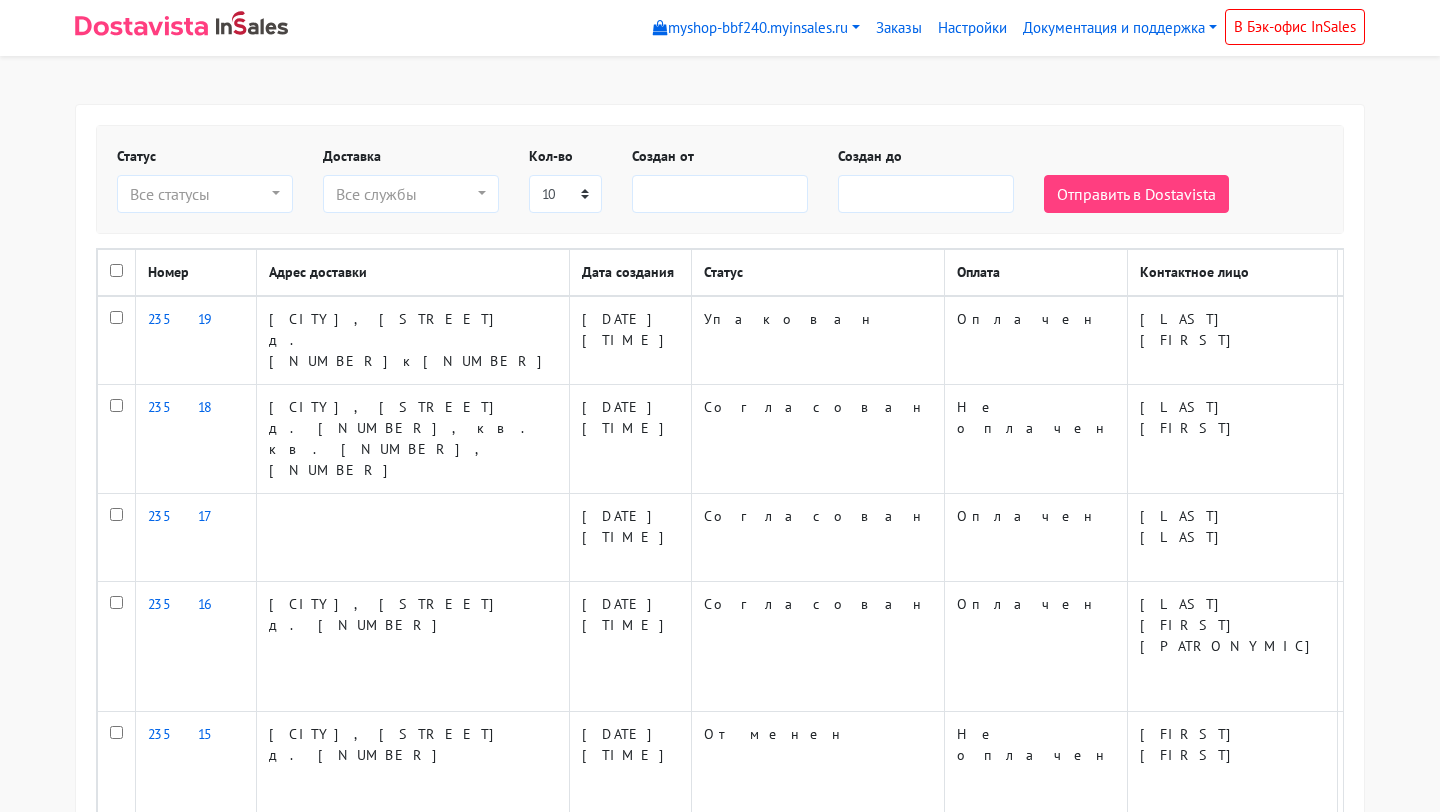 scroll, scrollTop: 0, scrollLeft: 0, axis: both 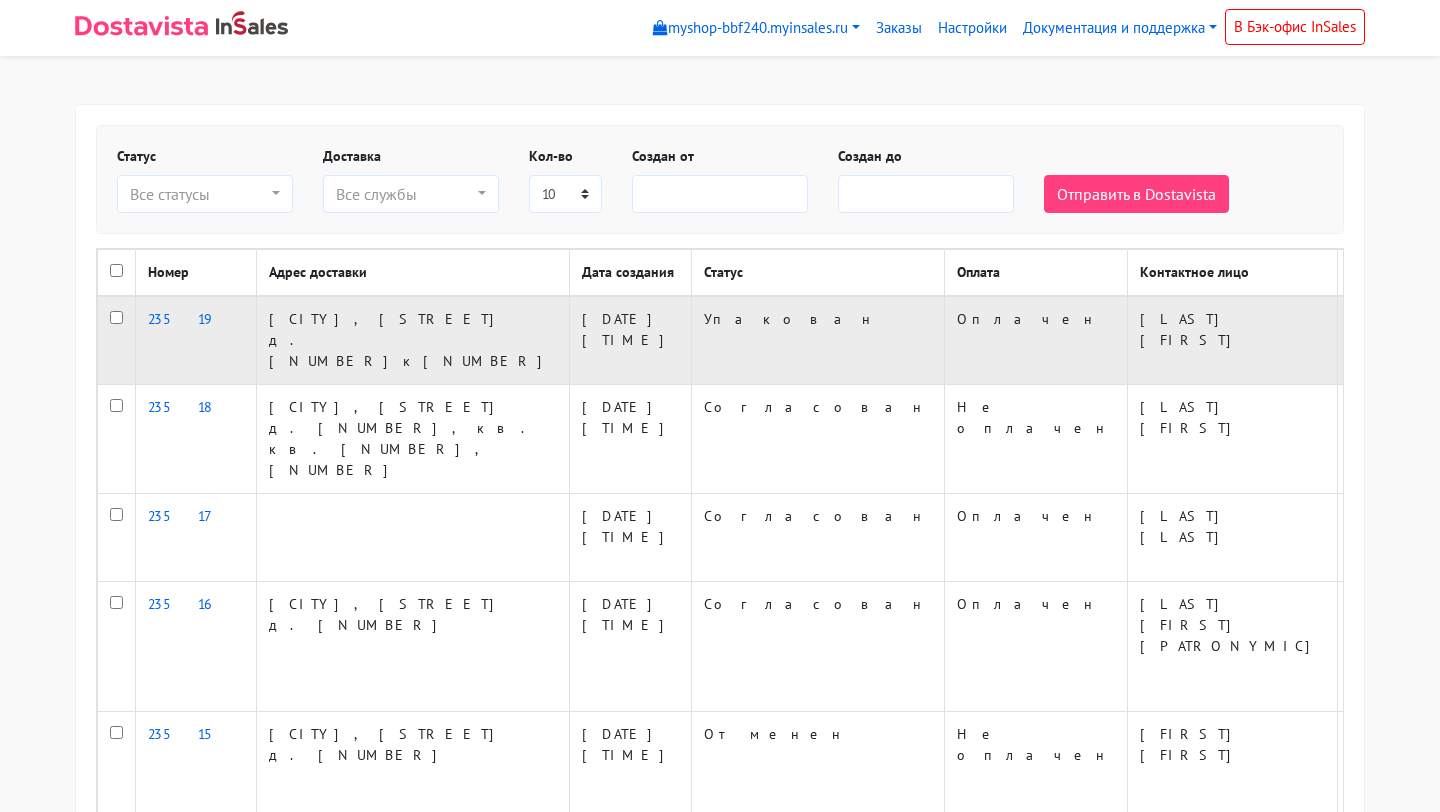click on "125214877" at bounding box center (2051, 340) 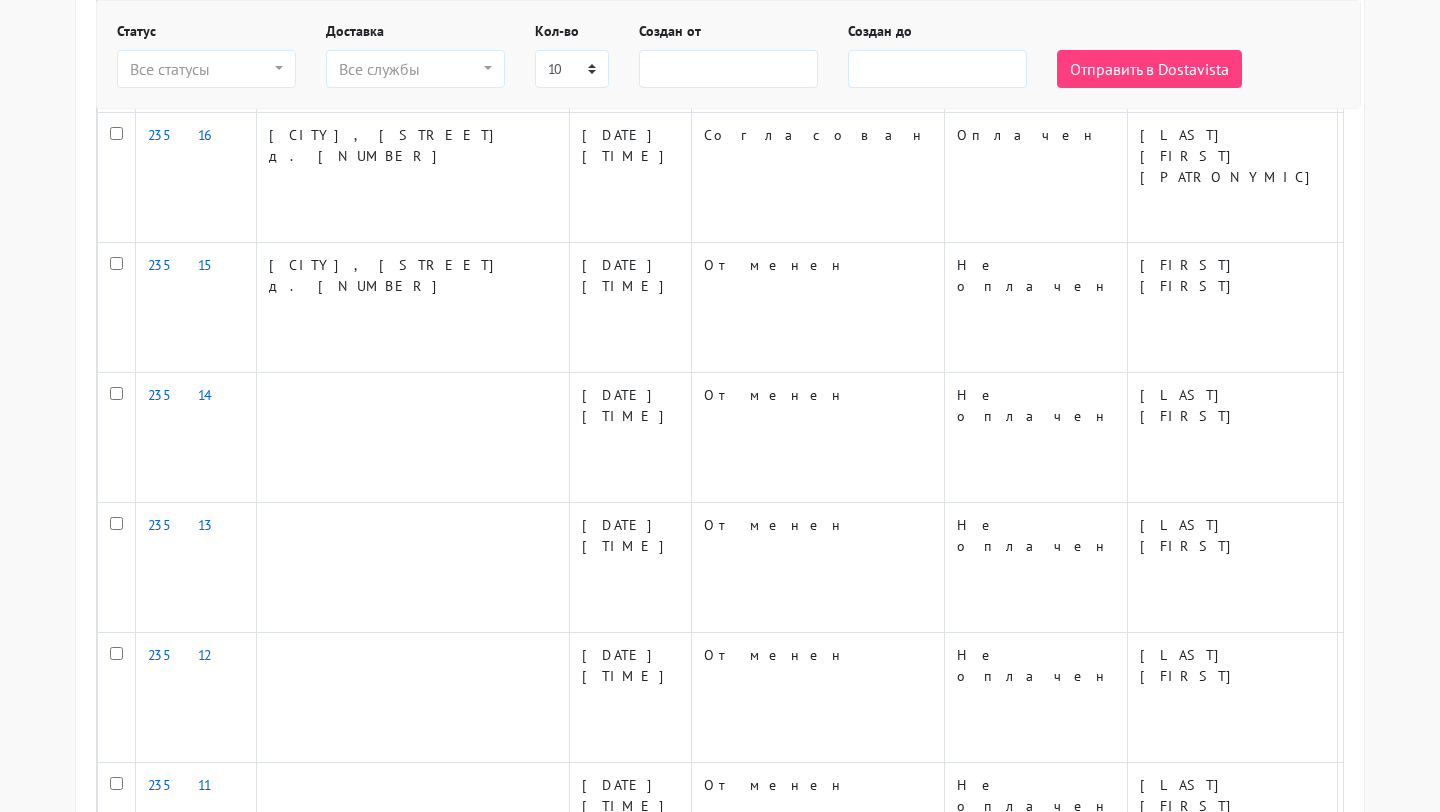 scroll, scrollTop: 0, scrollLeft: 0, axis: both 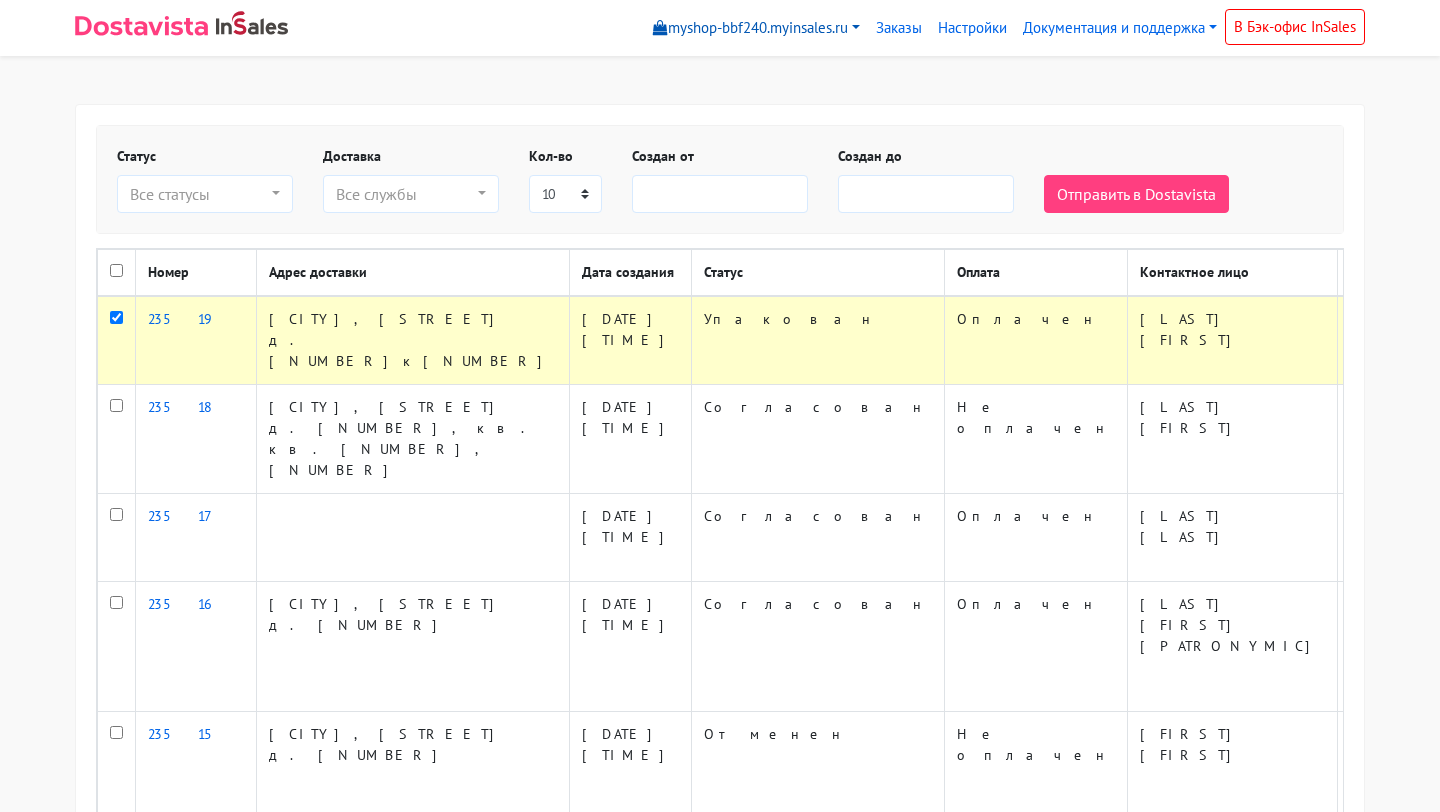 click on "myshop-bbf240.myinsales.ru" at bounding box center (756, 28) 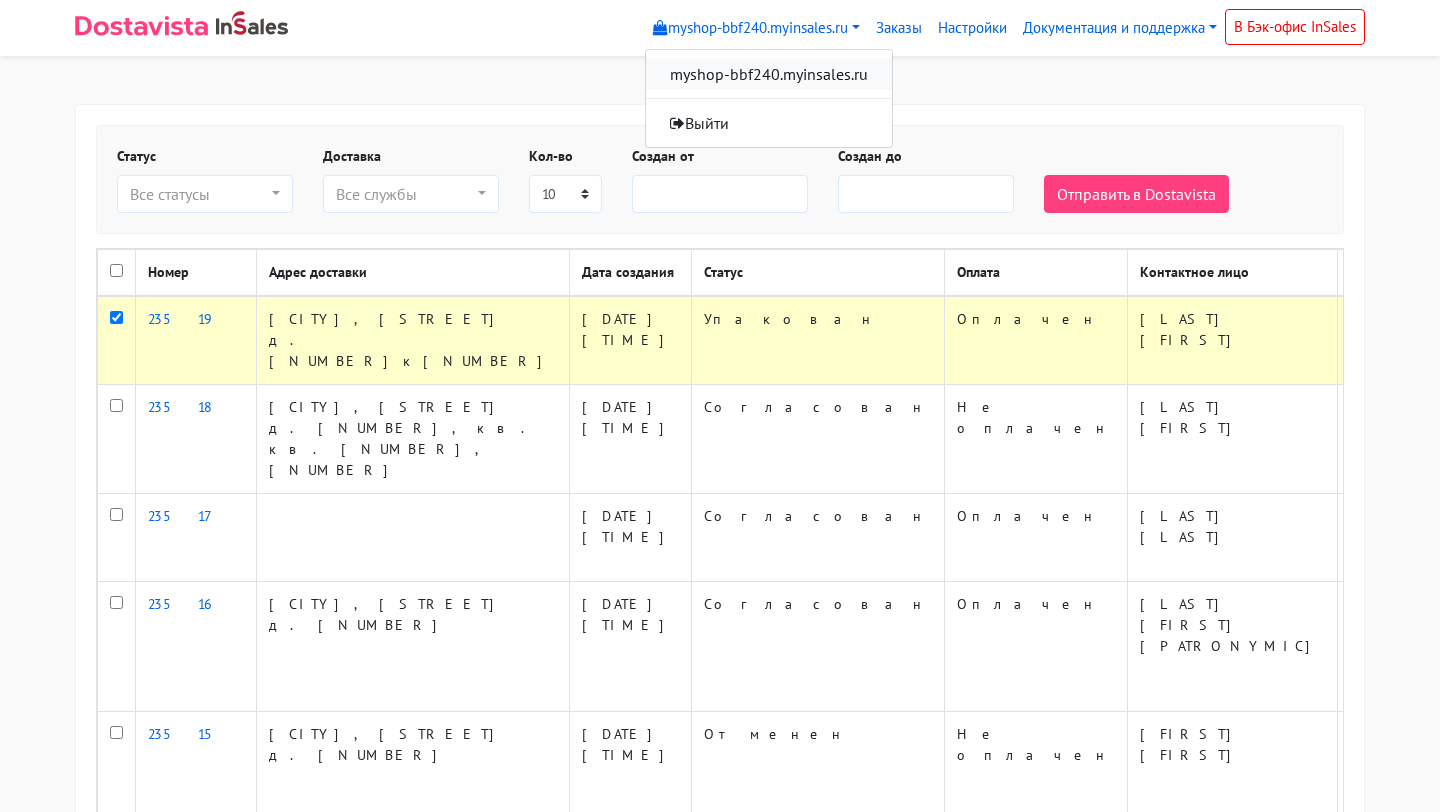 click on "myshop-bbf240.myinsales.ru" at bounding box center (769, 74) 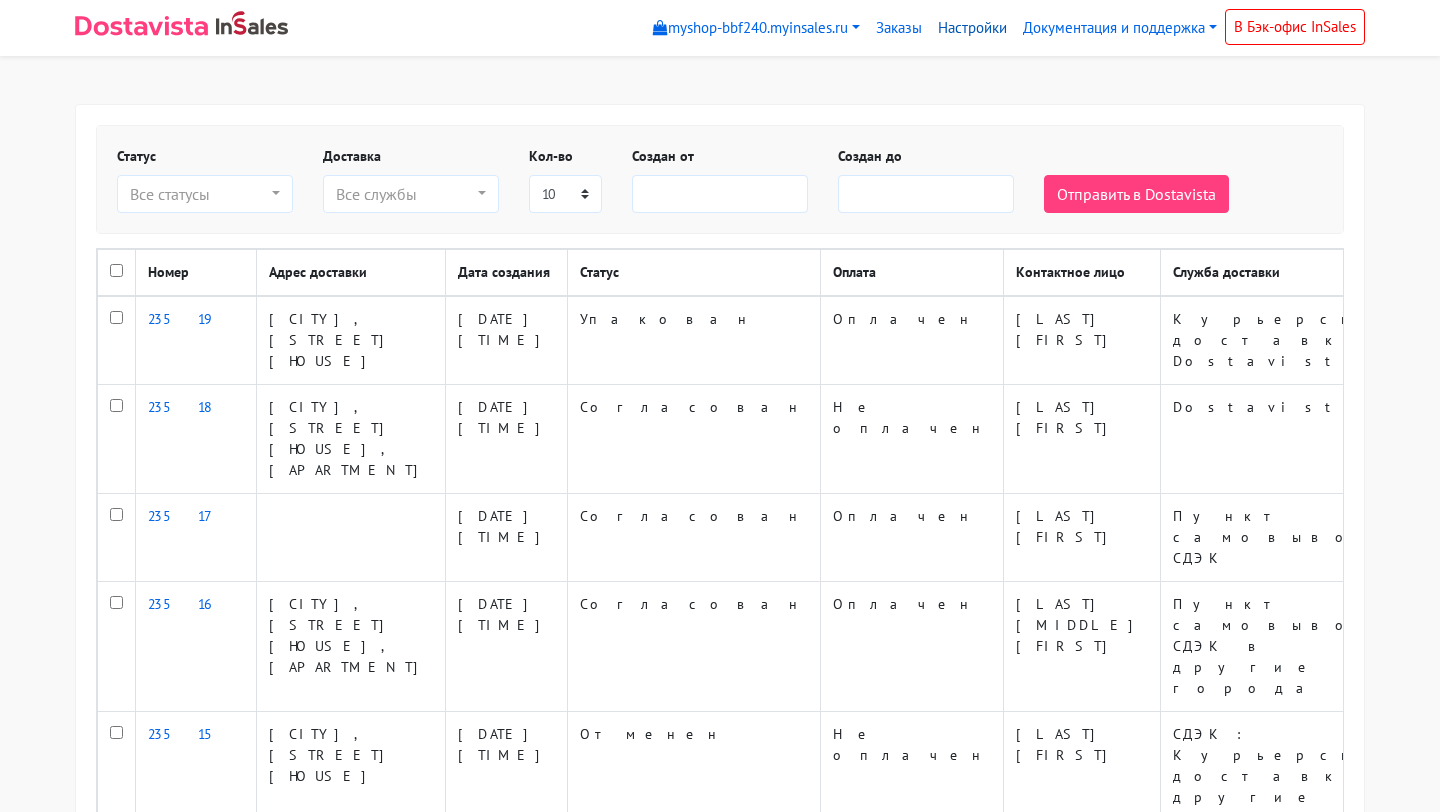 scroll, scrollTop: 0, scrollLeft: 0, axis: both 